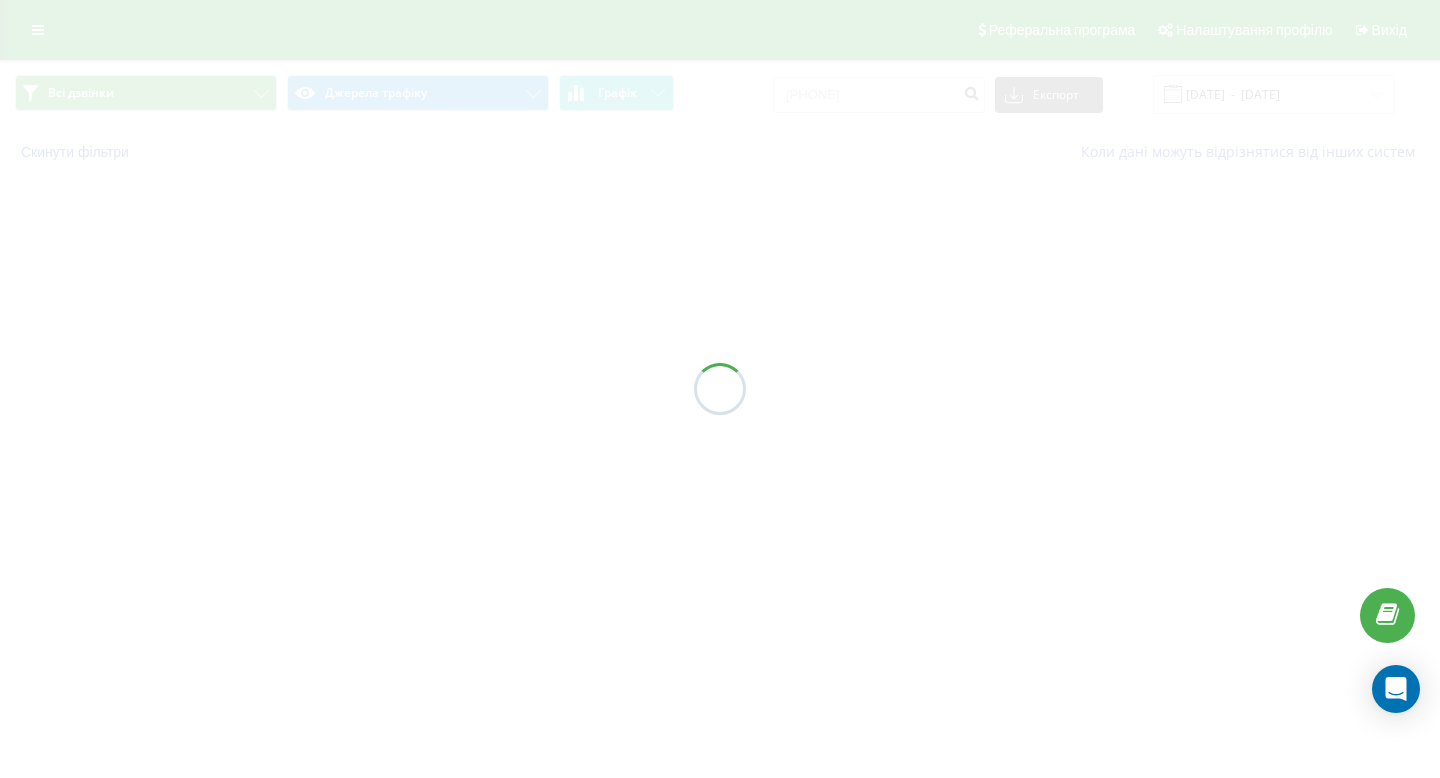 scroll, scrollTop: 0, scrollLeft: 0, axis: both 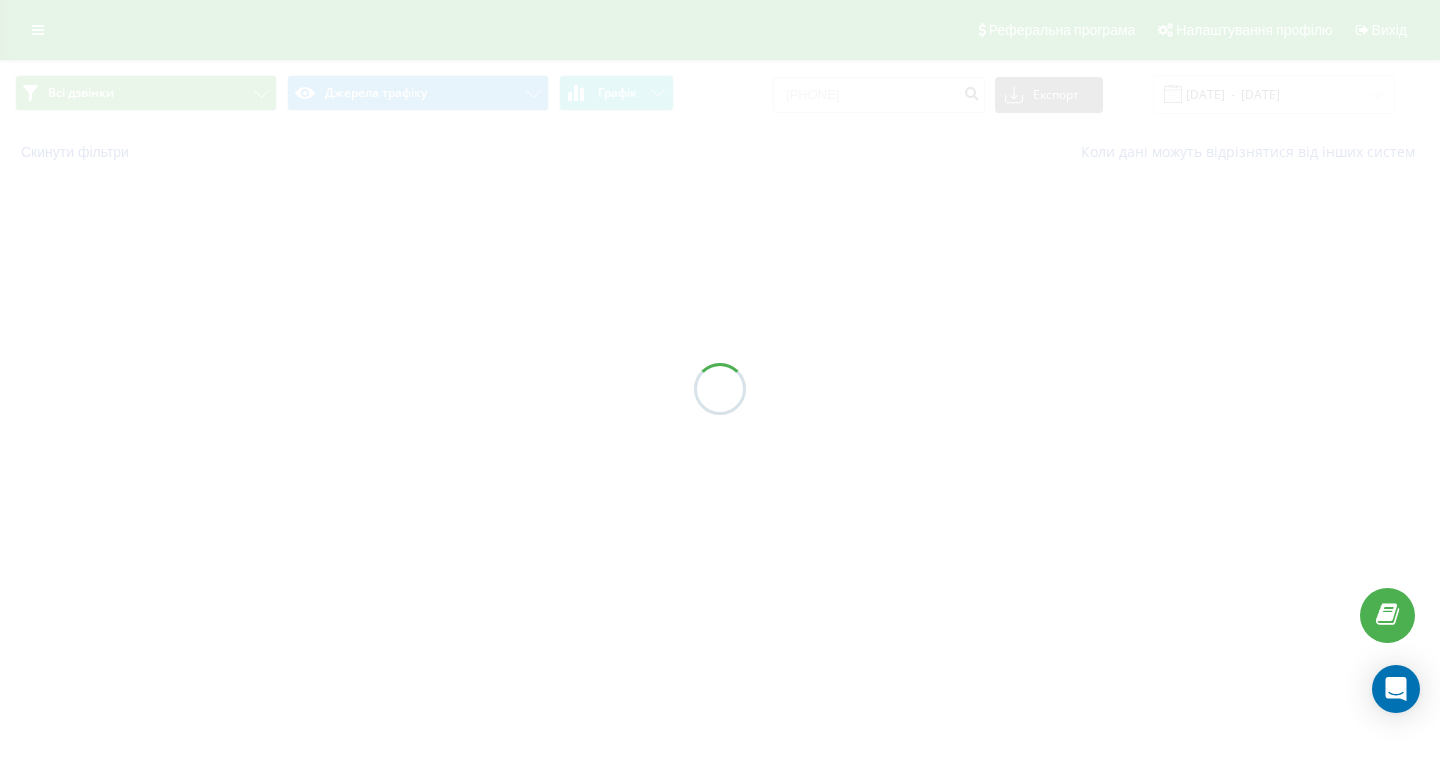 click at bounding box center (720, 389) 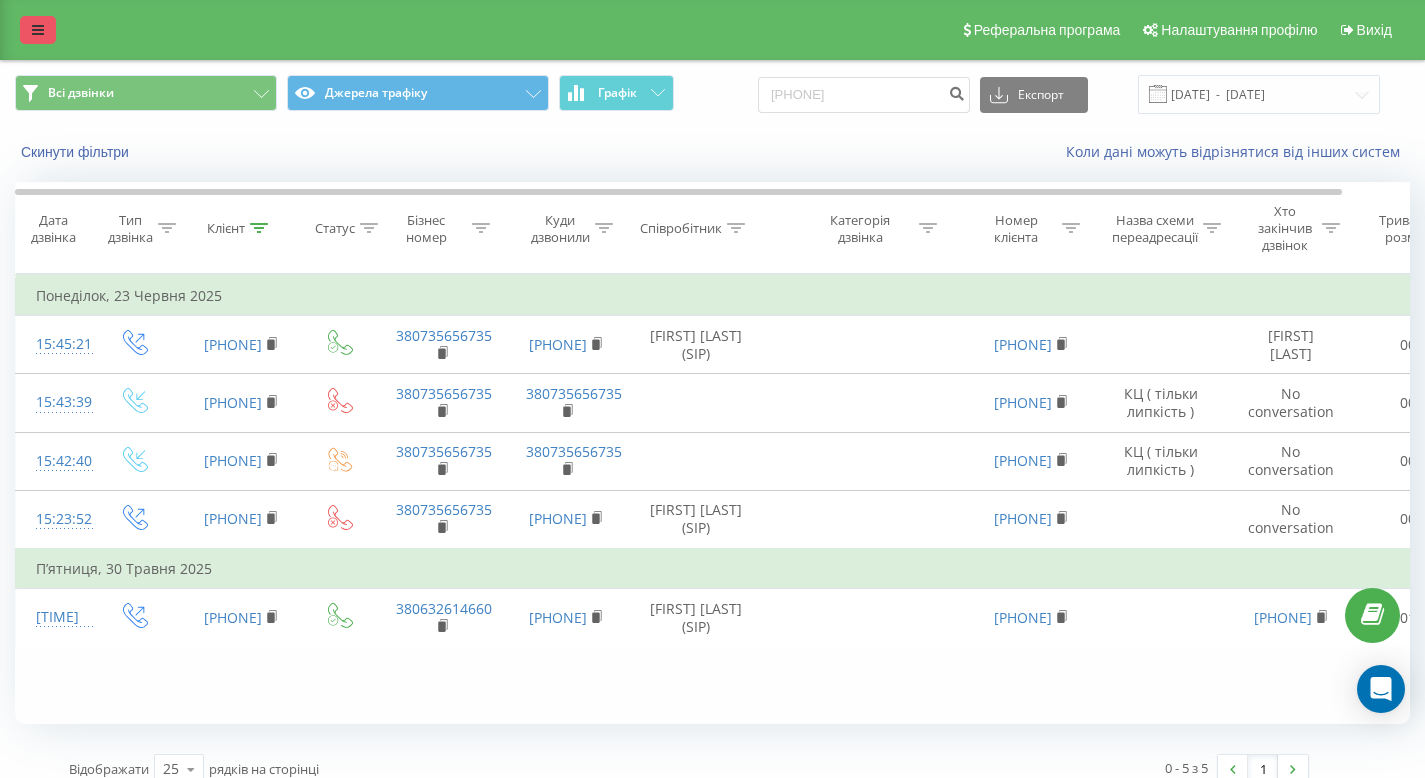 click at bounding box center (38, 30) 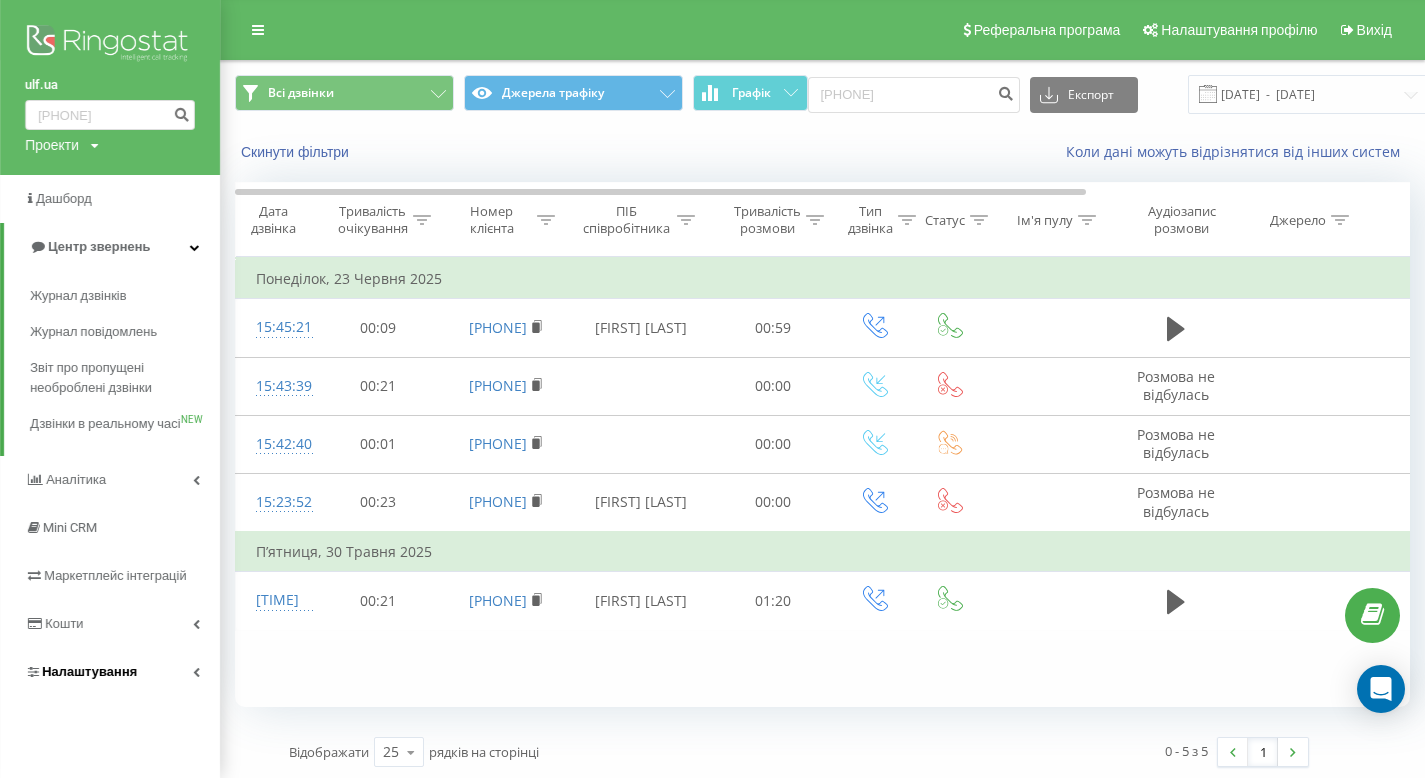 click on "Налаштування" at bounding box center (89, 671) 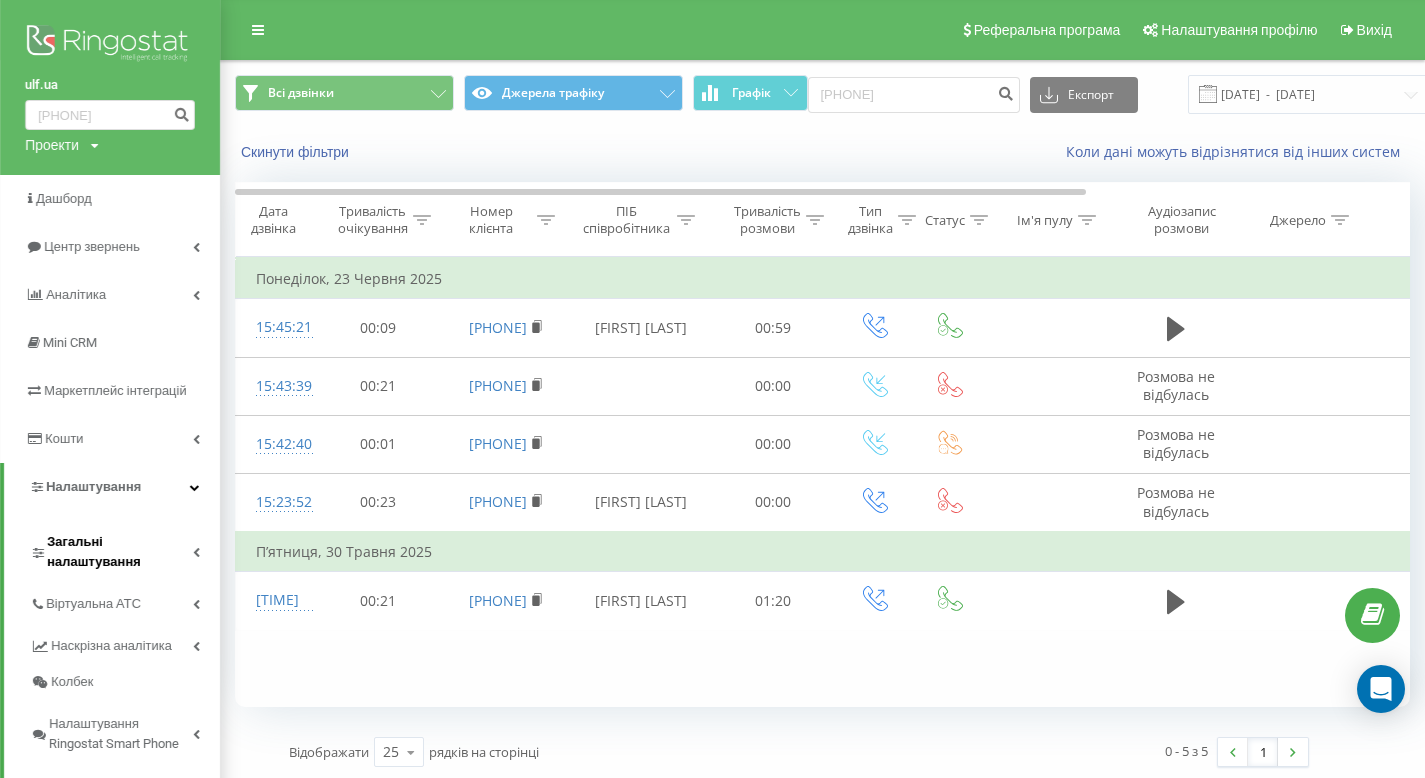 click on "Загальні налаштування" at bounding box center [120, 552] 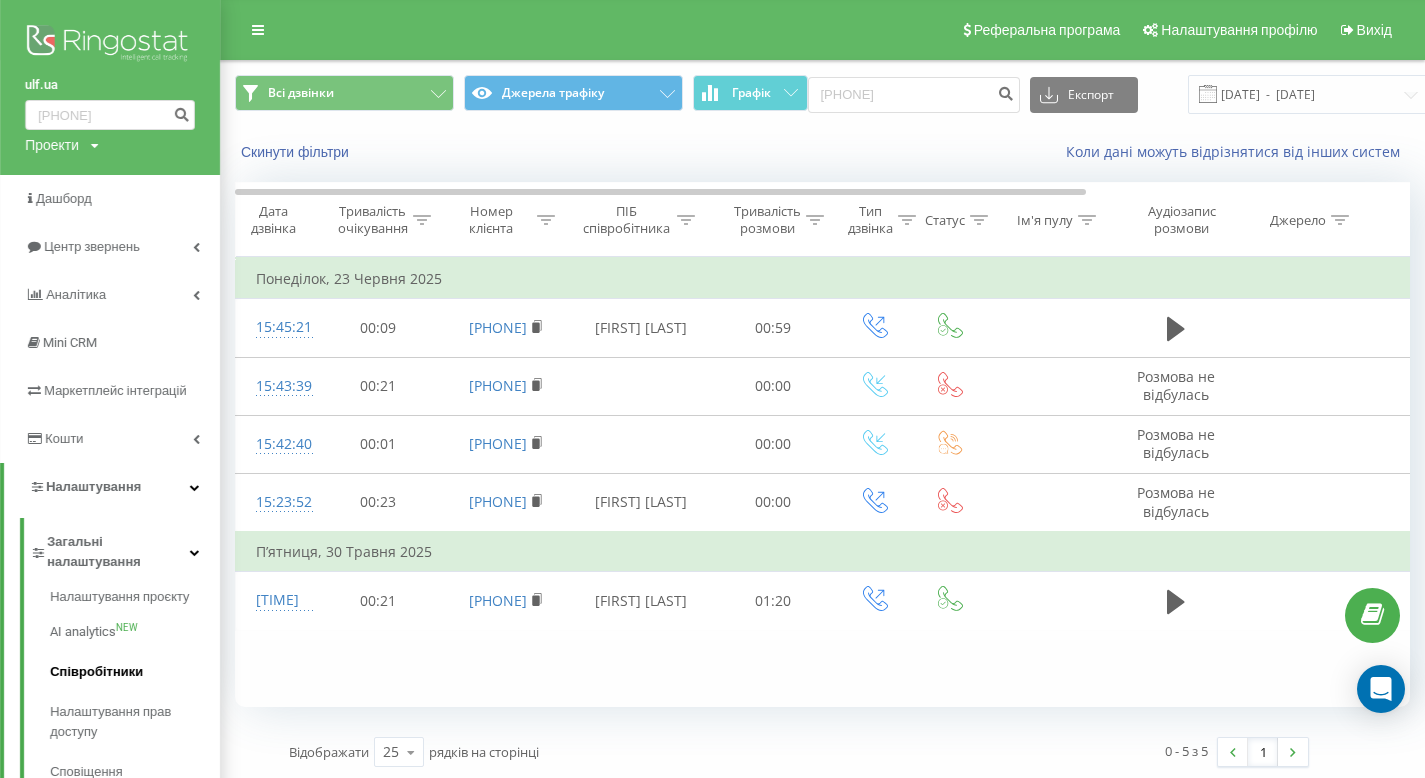 click on "Співробітники" at bounding box center [135, 672] 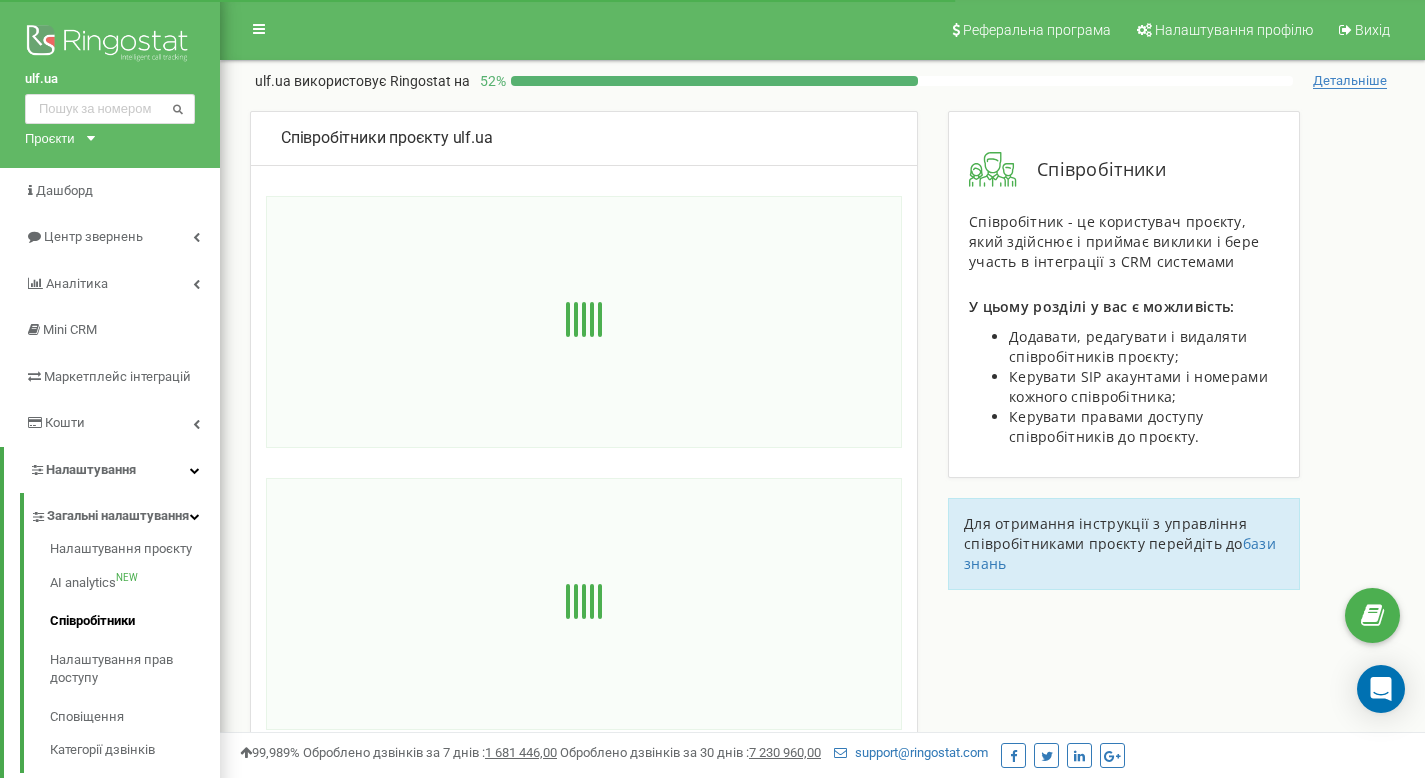 scroll, scrollTop: 0, scrollLeft: 0, axis: both 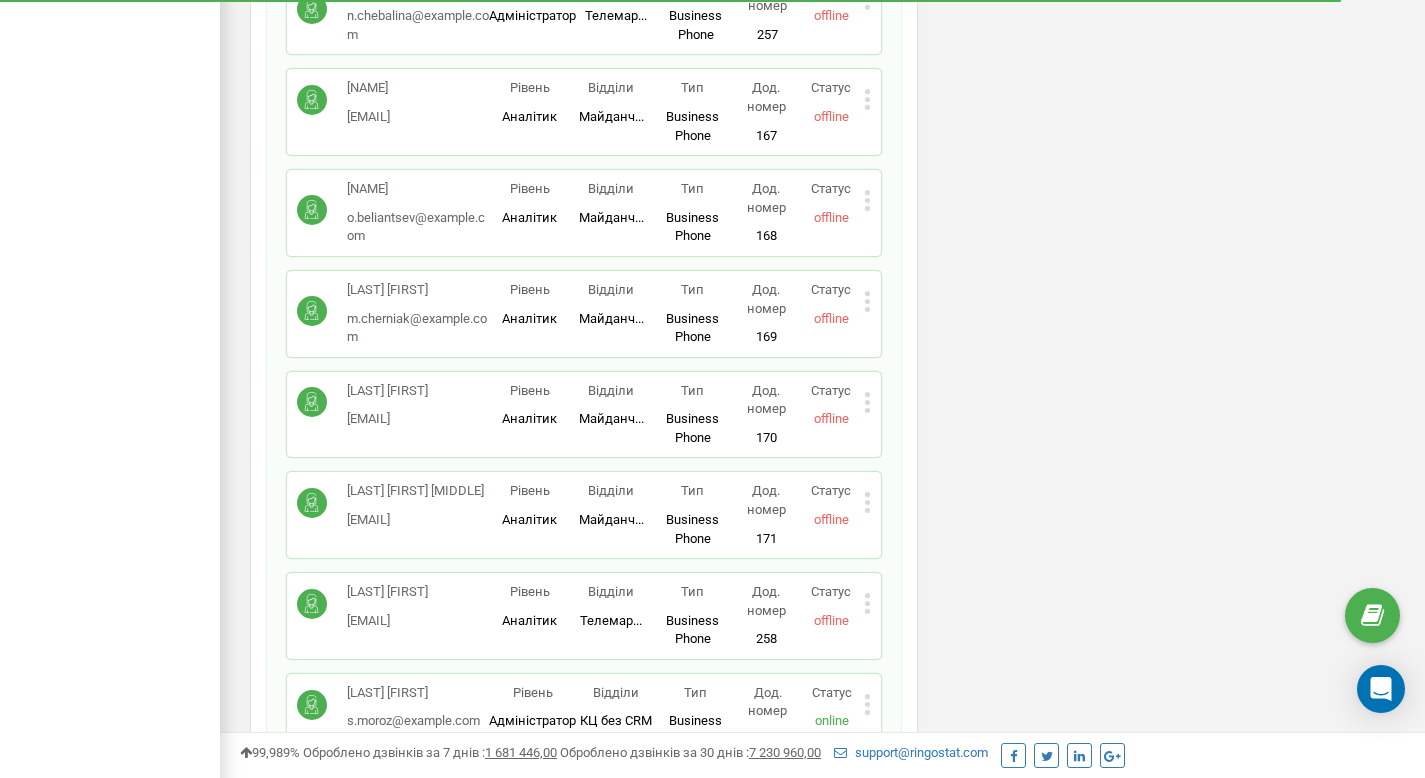 click 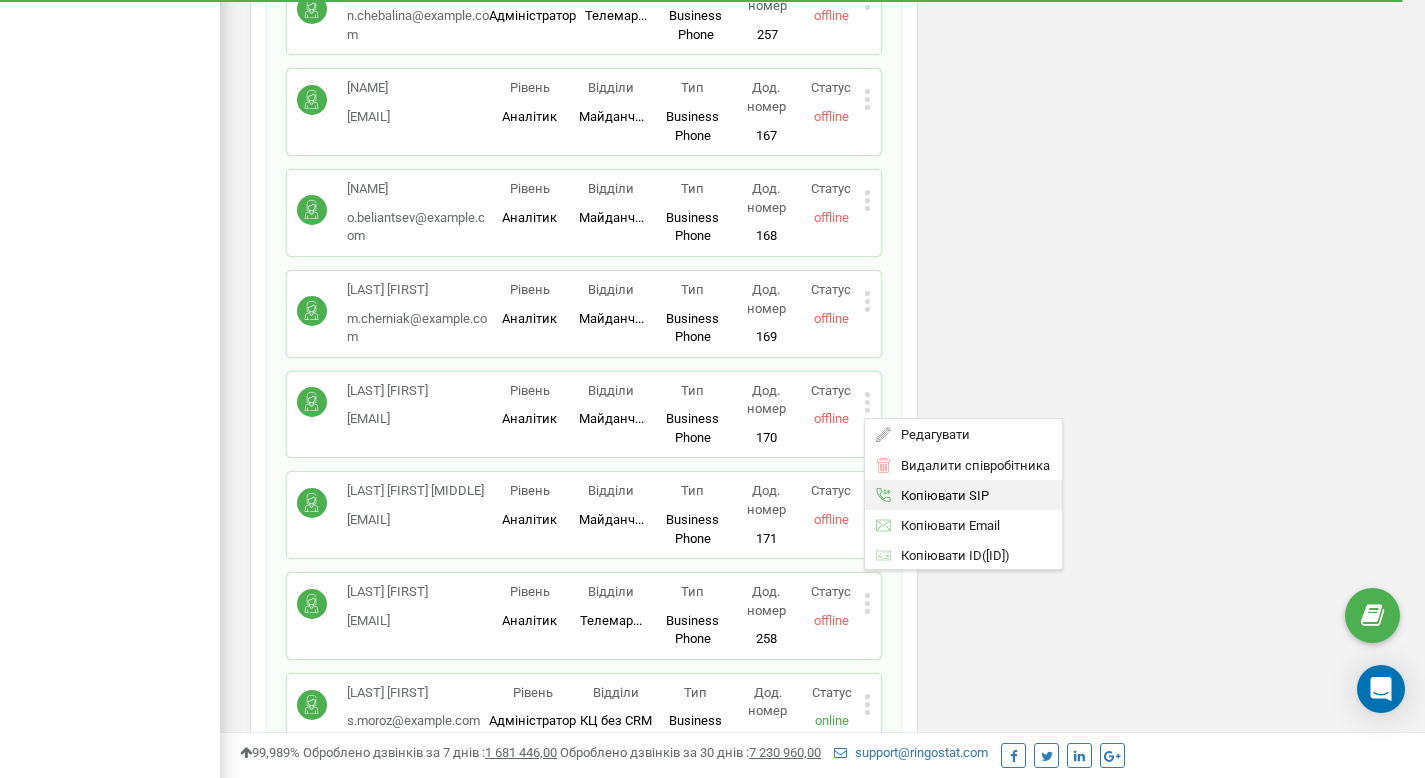 click on "Копіювати SIP" at bounding box center [940, 495] 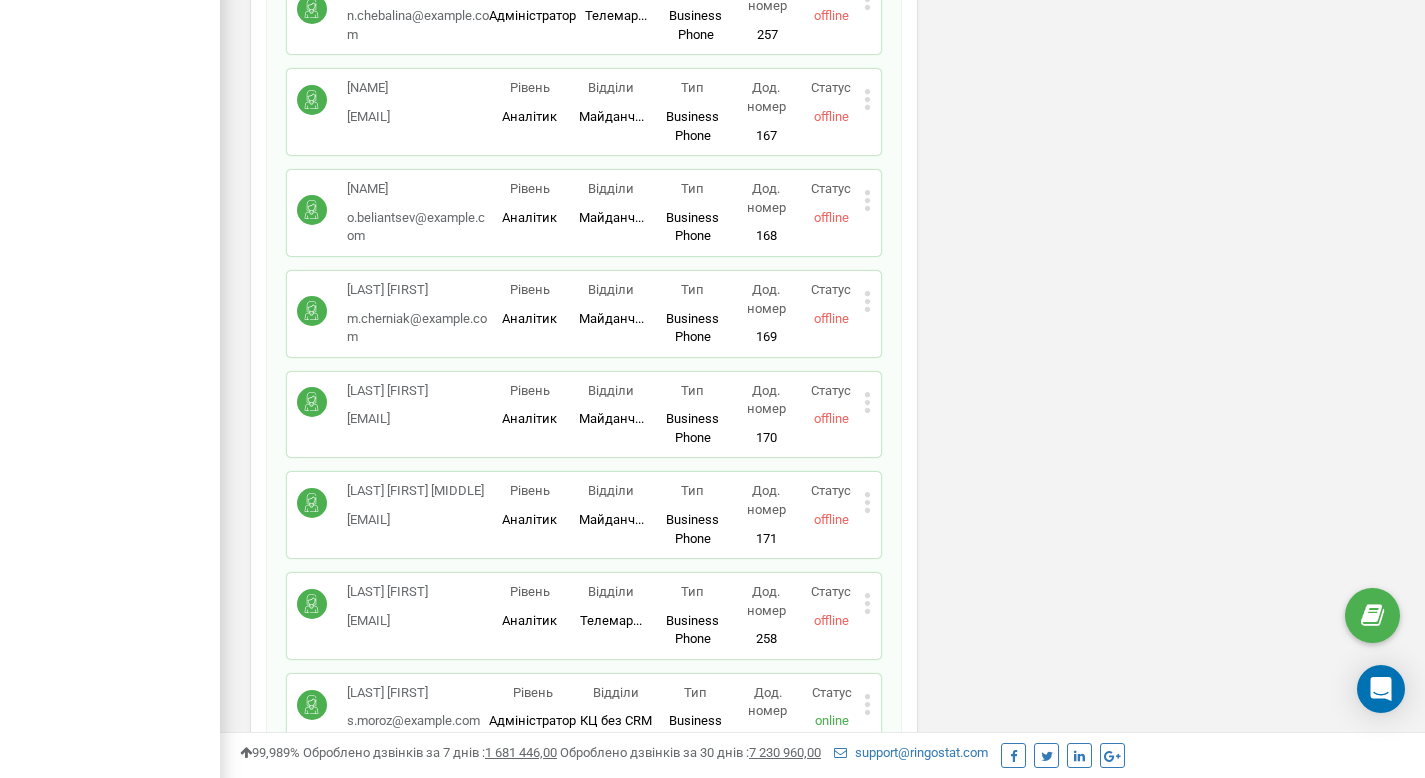 click 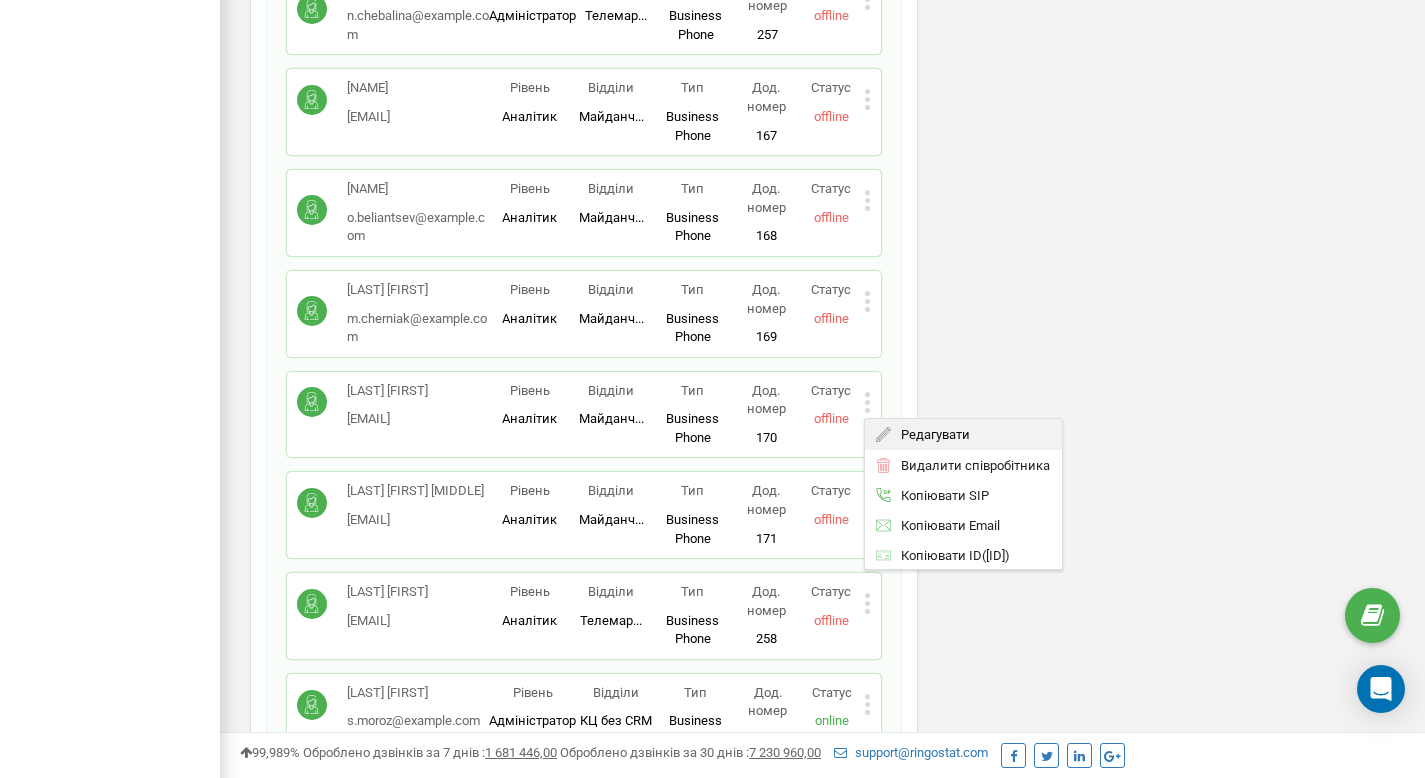click 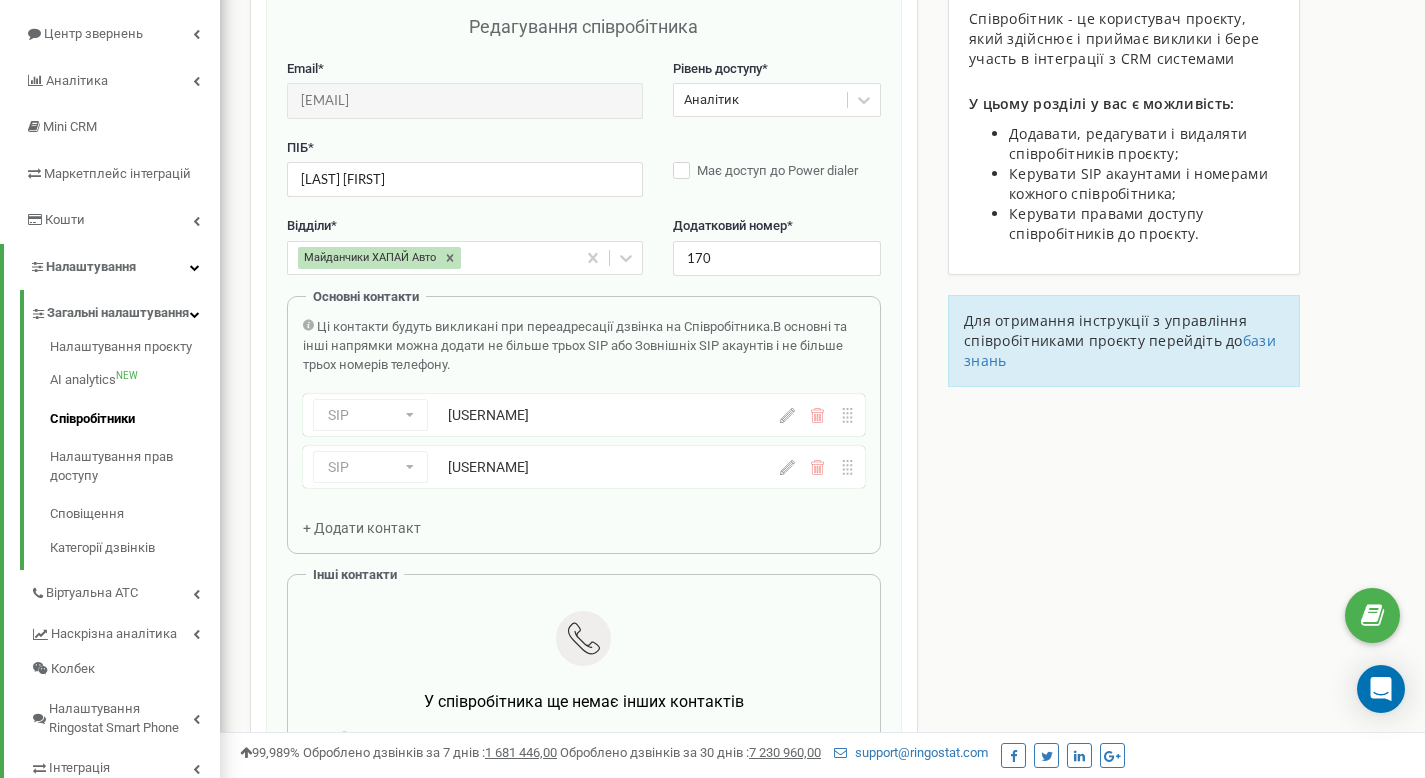 scroll, scrollTop: 200, scrollLeft: 0, axis: vertical 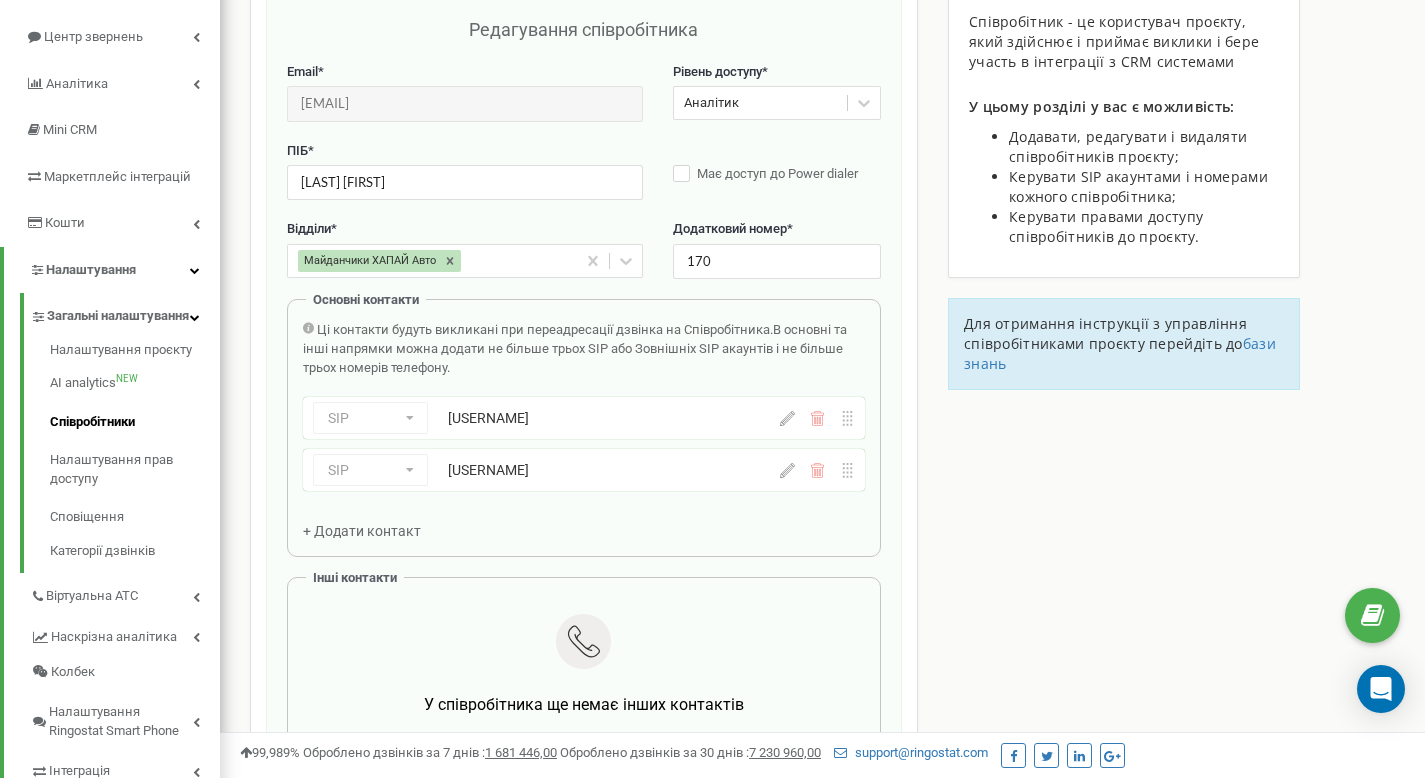 click 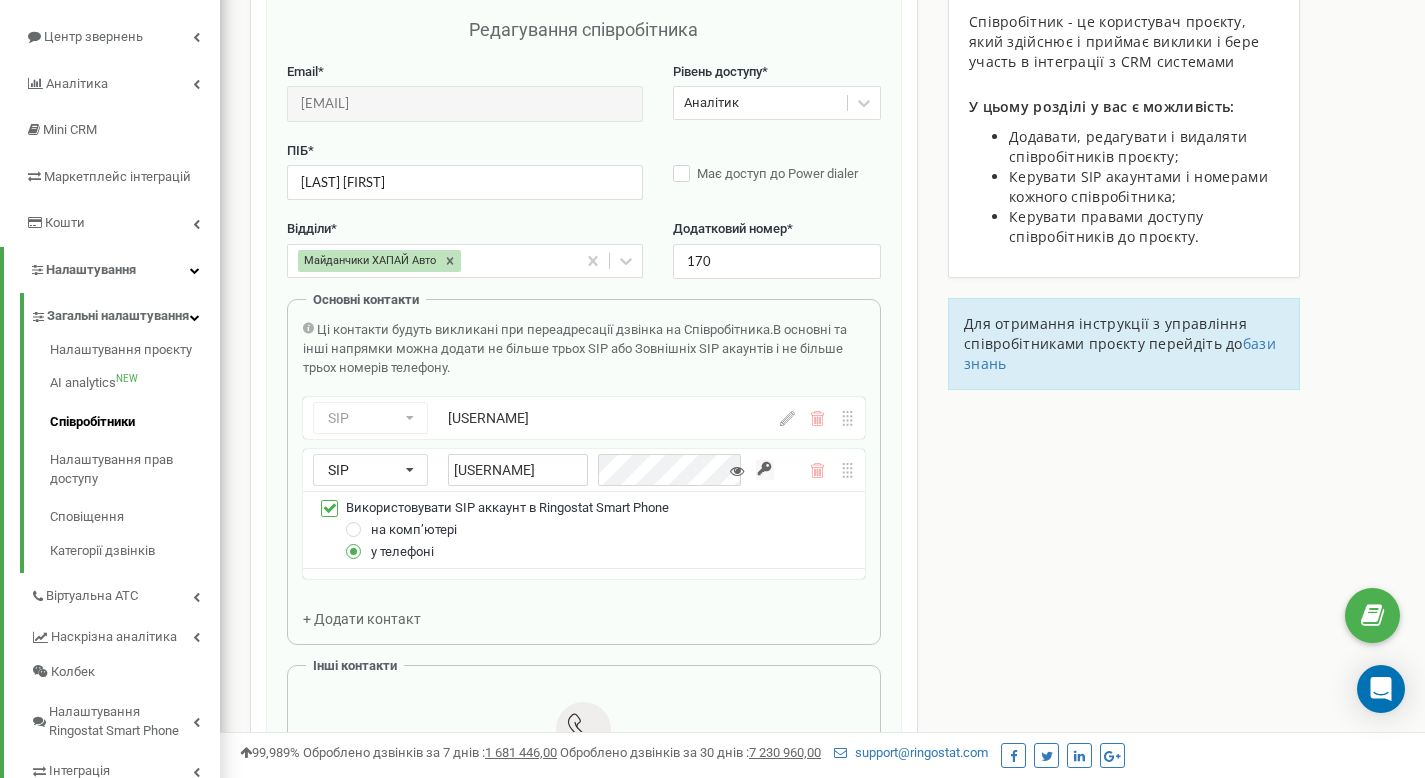 click at bounding box center [584, 573] 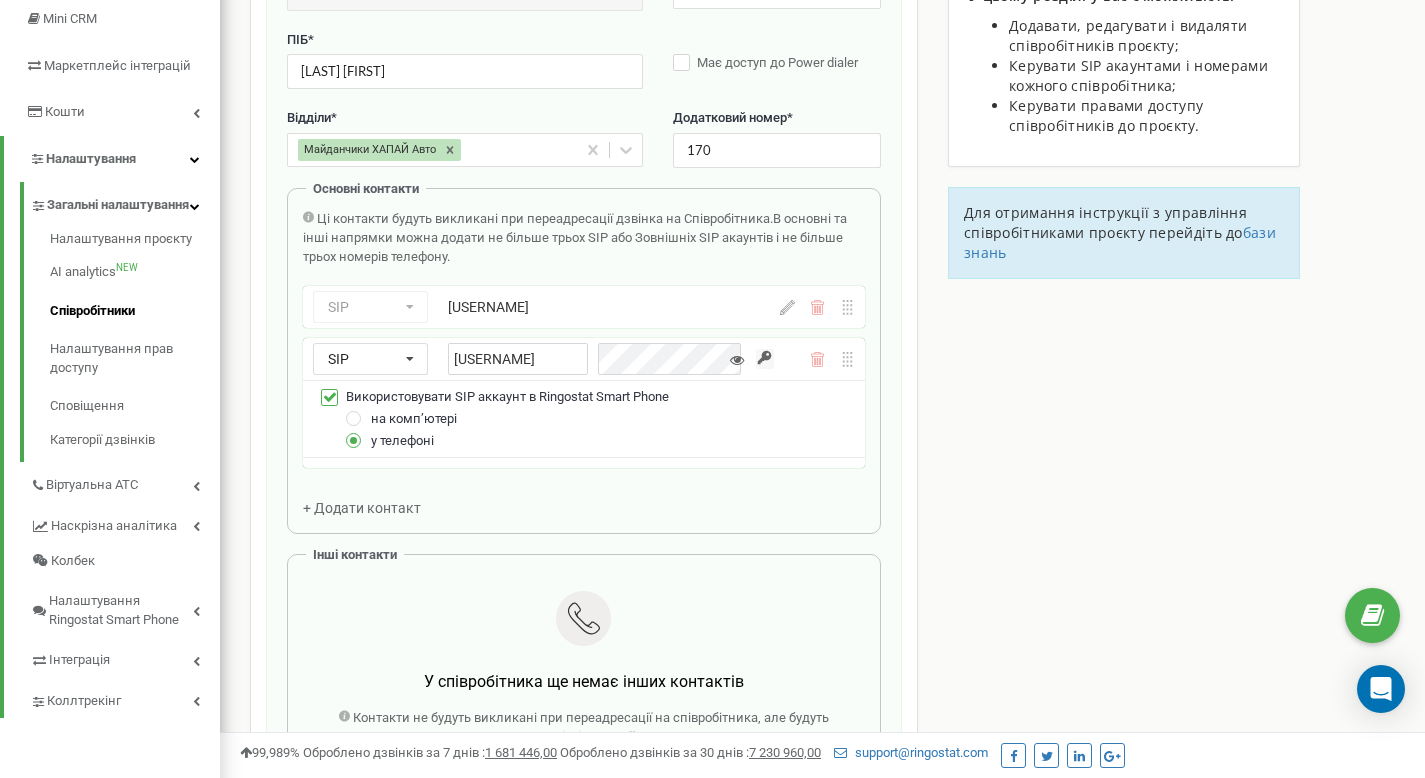 scroll, scrollTop: 313, scrollLeft: 0, axis: vertical 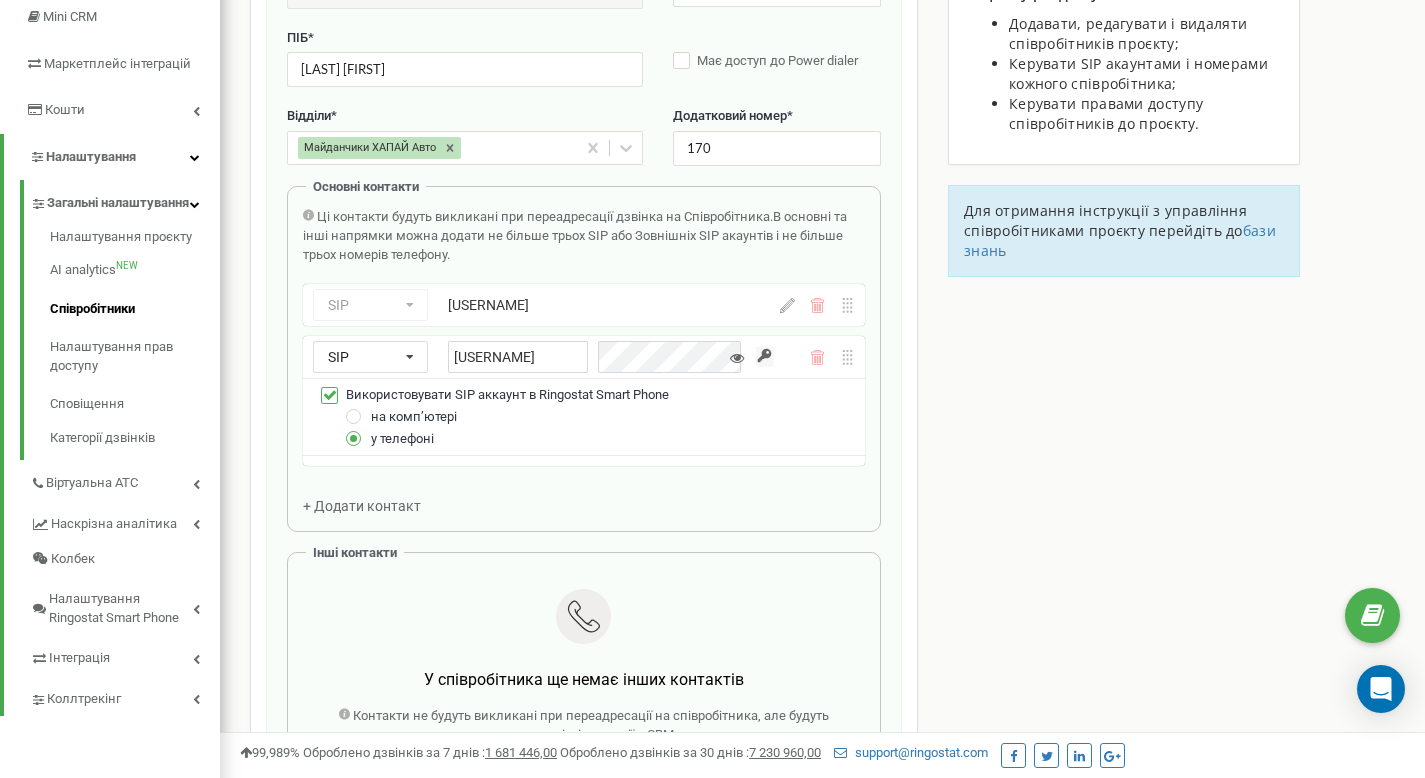 click 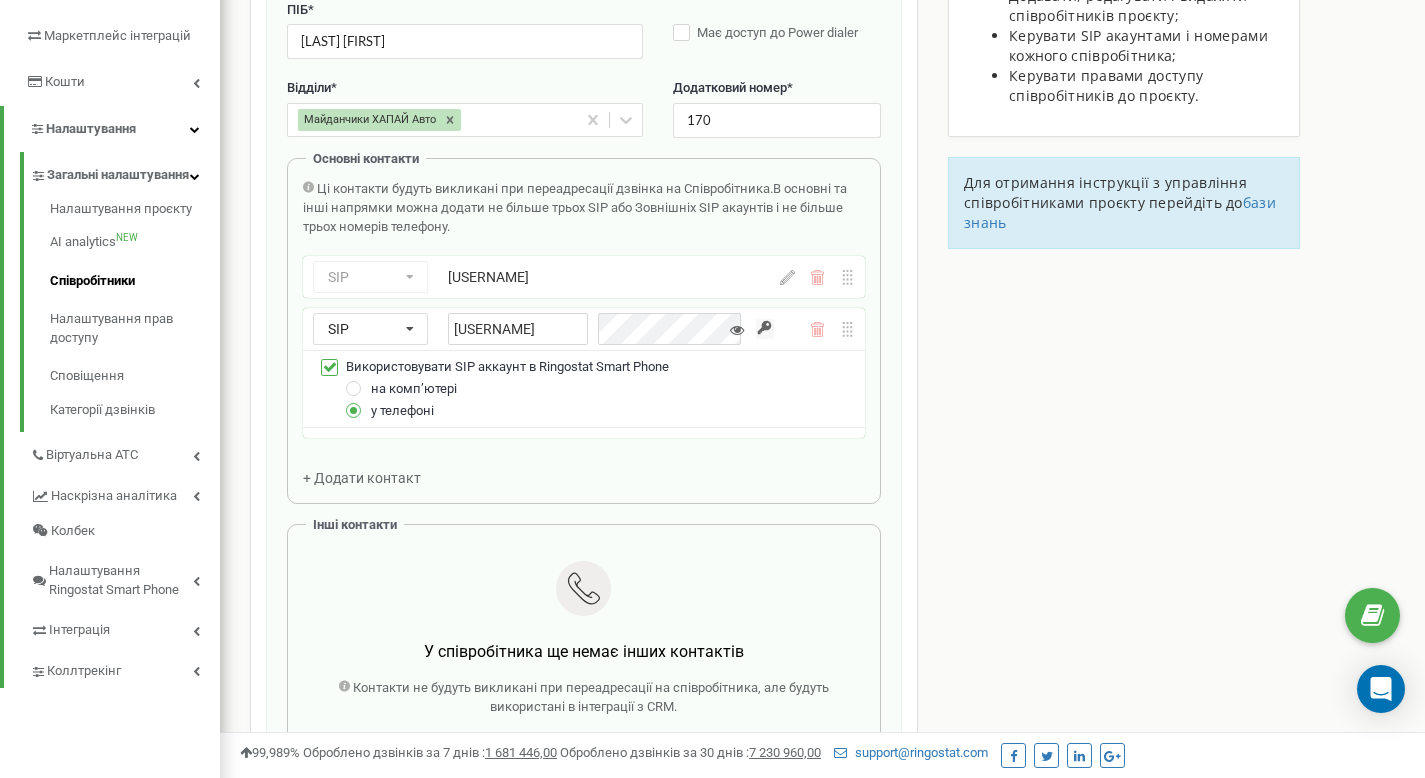 scroll, scrollTop: 337, scrollLeft: 0, axis: vertical 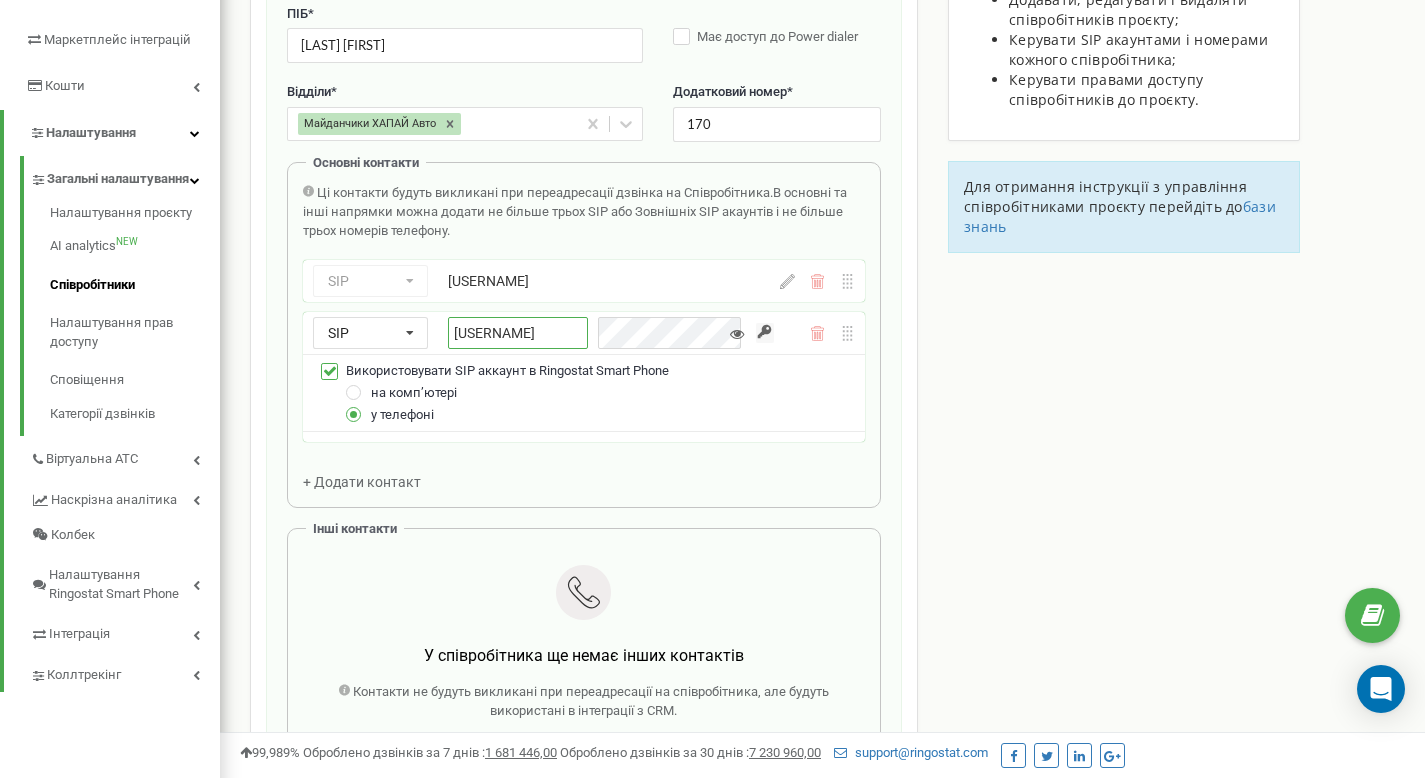 click on "[USERNAME]" at bounding box center [518, 333] 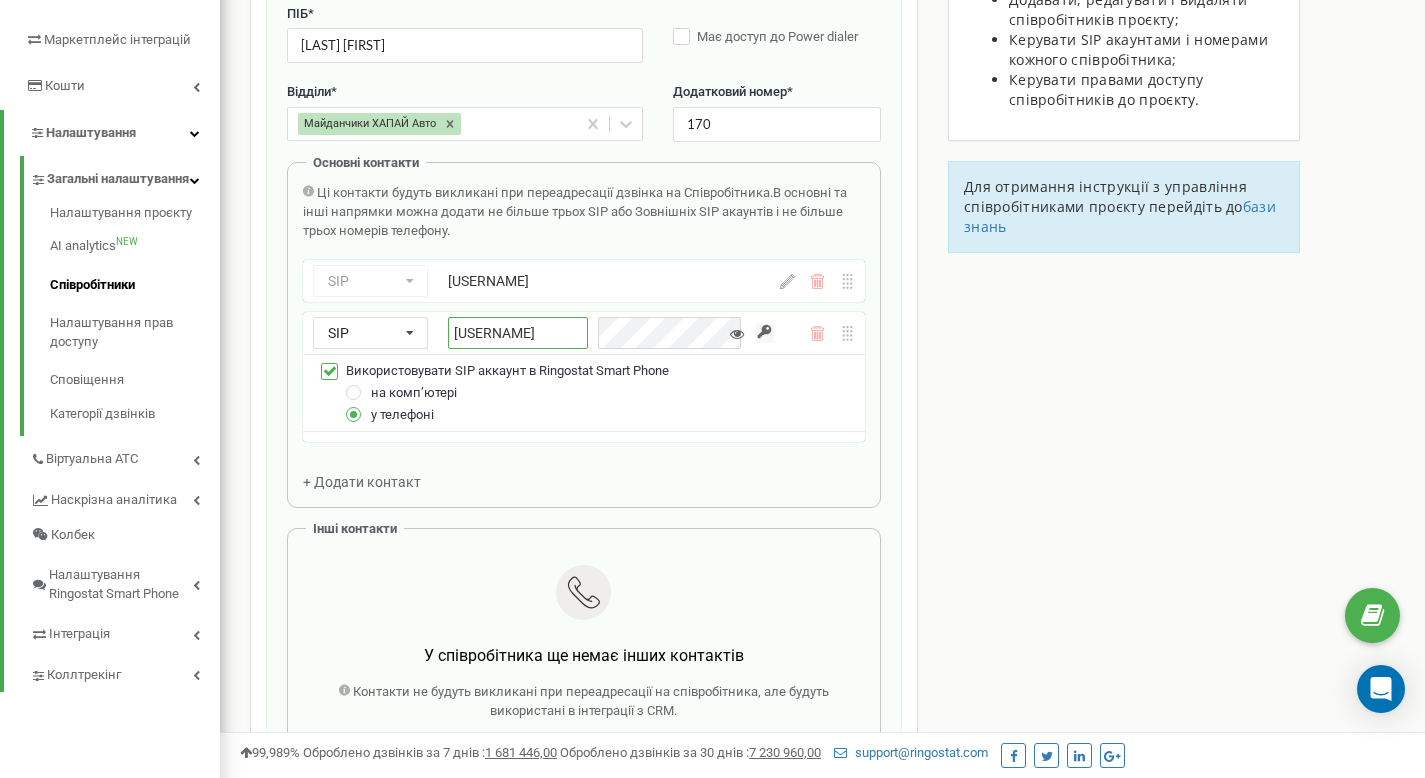 click on "[USERNAME]" at bounding box center (518, 333) 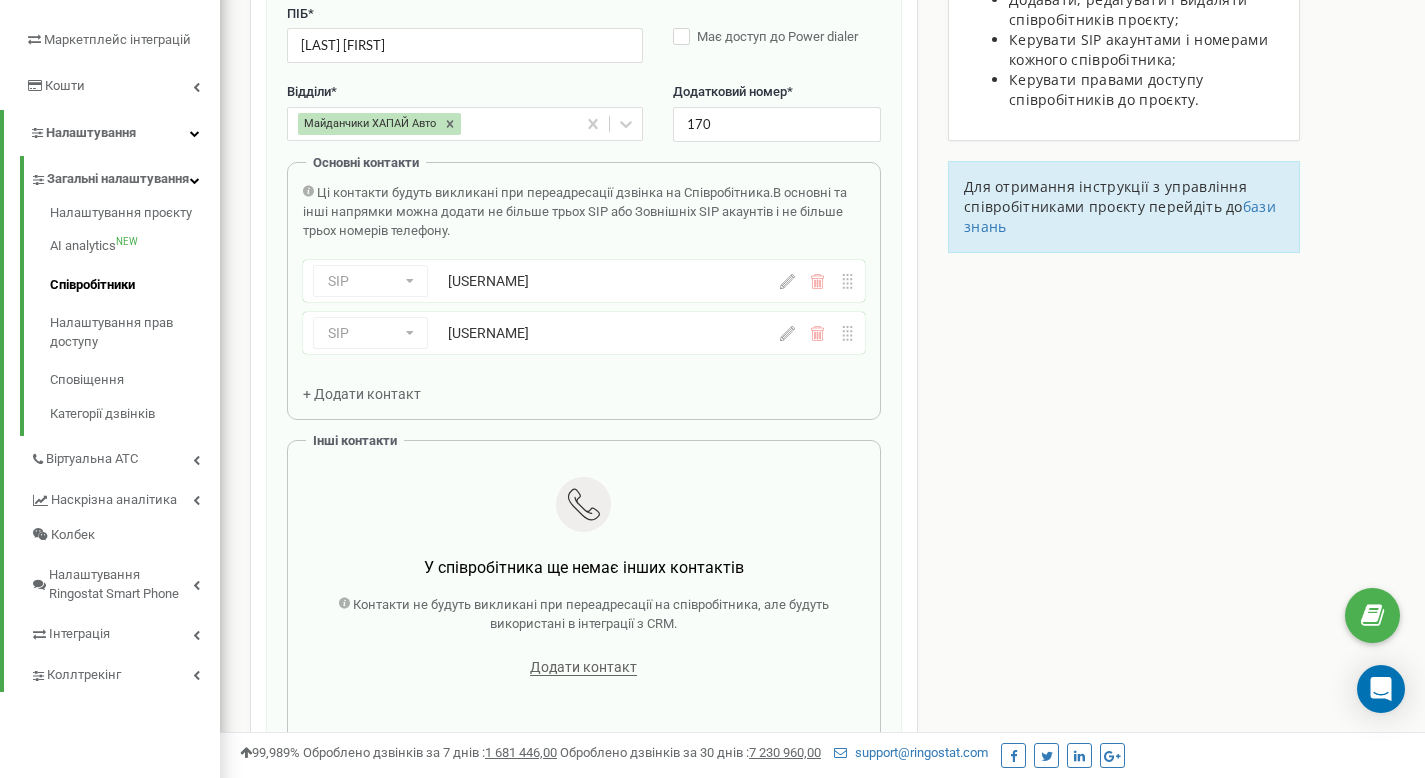 click on "SIP Номер телефону SIP Зовнішній SIP [USERNAME]" at bounding box center [543, 333] 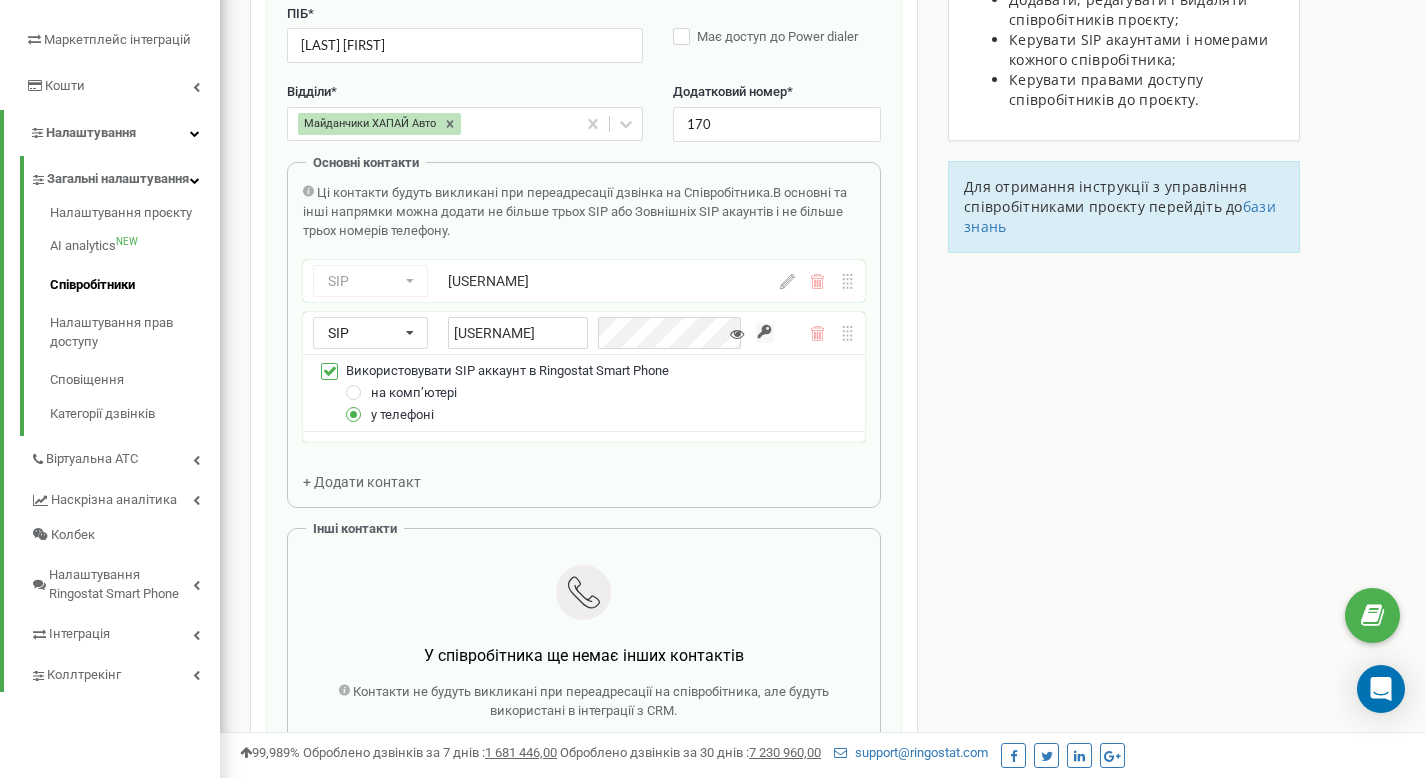 click at bounding box center [737, 334] 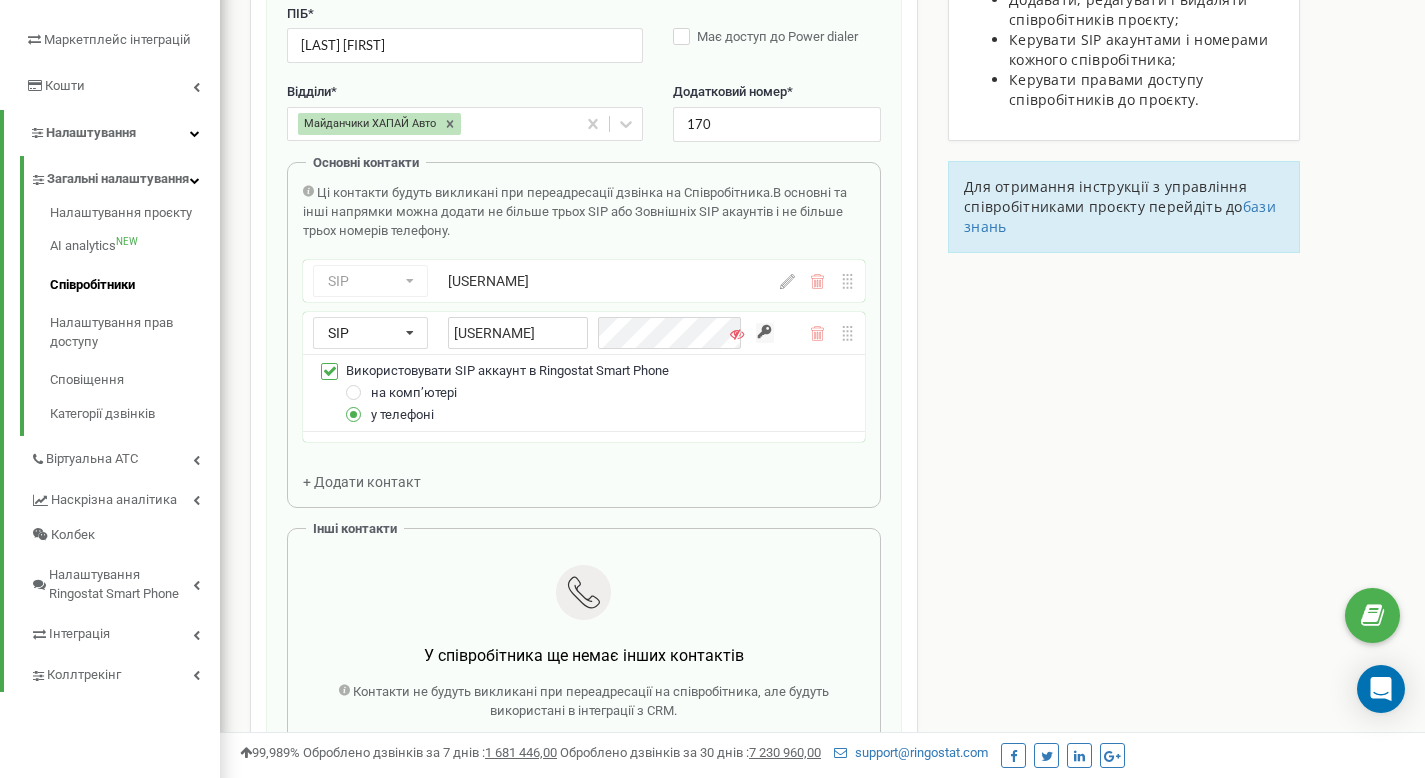 click at bounding box center [737, 334] 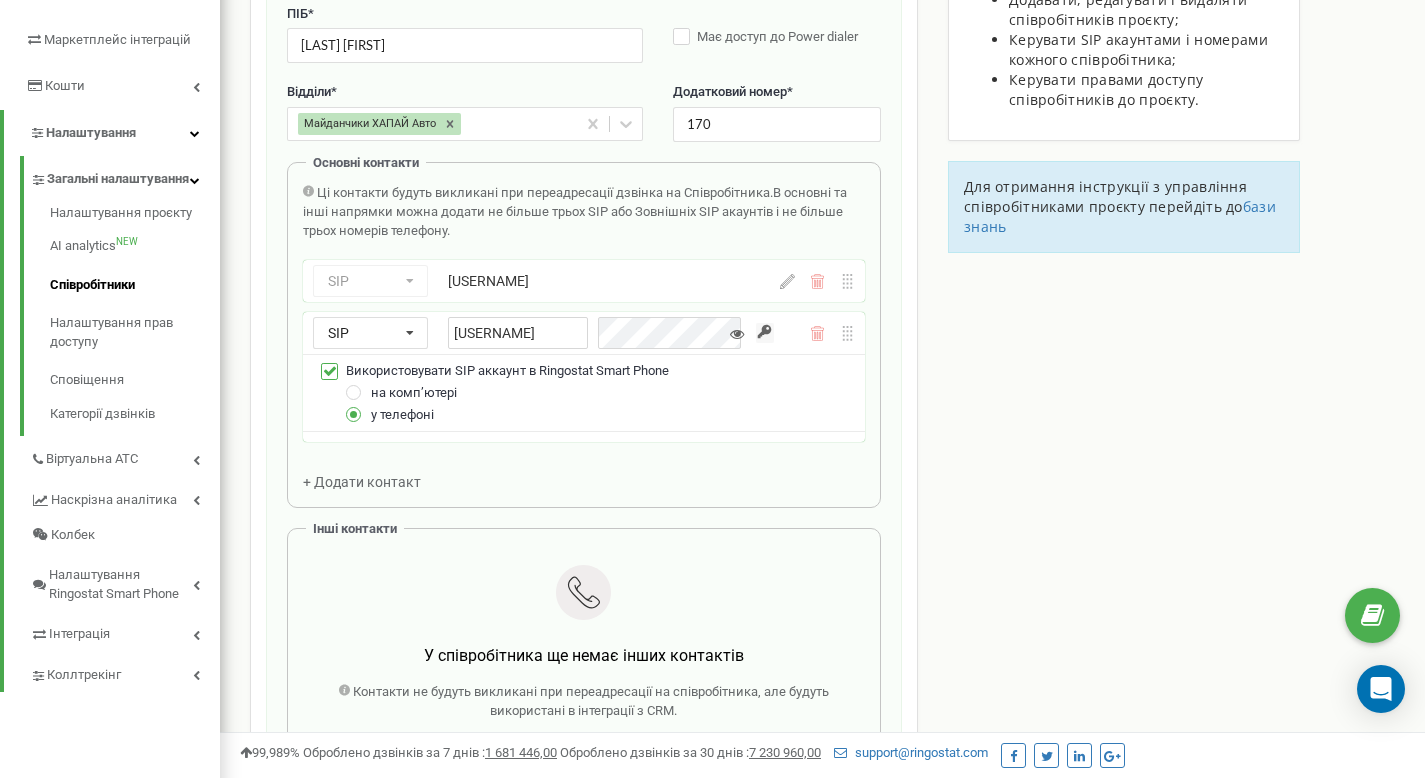 drag, startPoint x: 974, startPoint y: 367, endPoint x: 937, endPoint y: 367, distance: 37 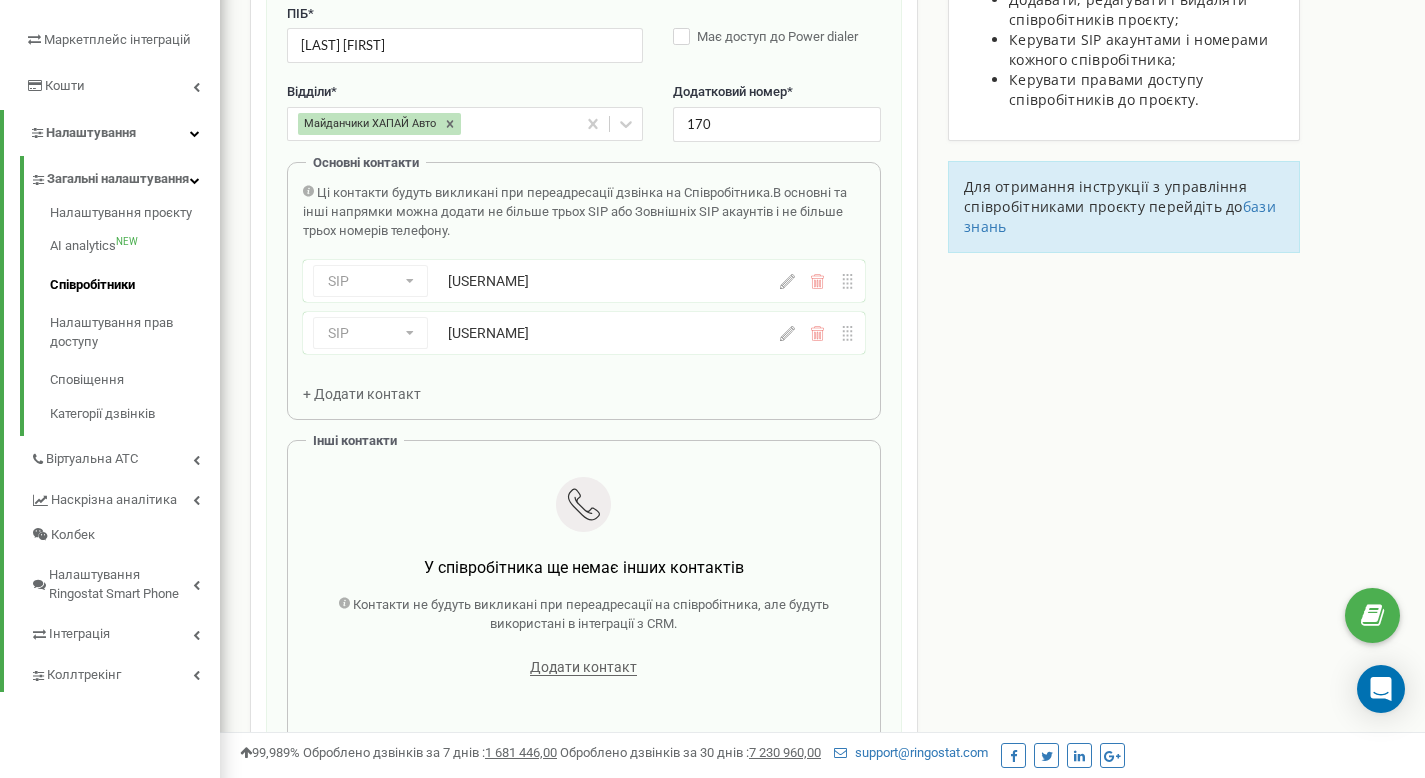 click on "SIP Номер телефону SIP Зовнішній SIP [USERNAME]" at bounding box center (584, 333) 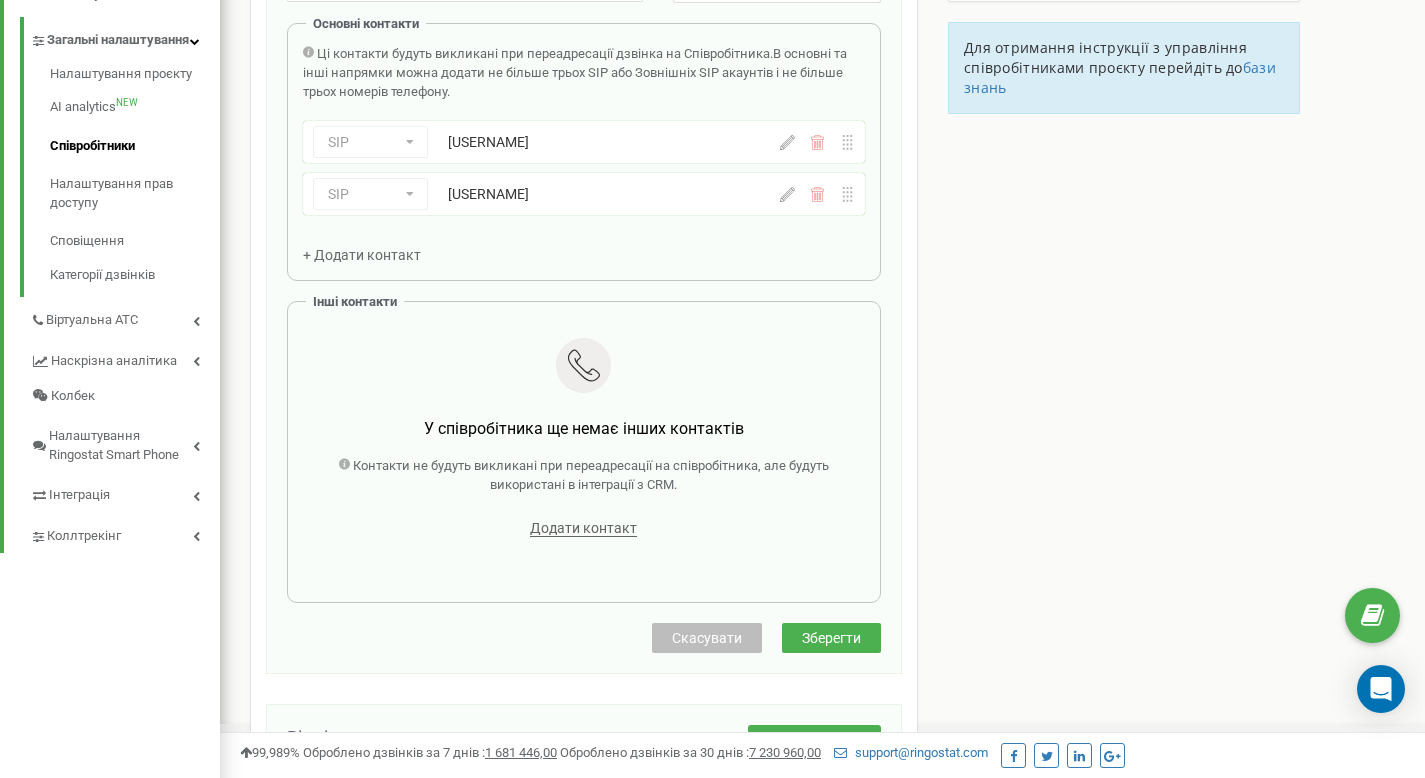 scroll, scrollTop: 483, scrollLeft: 0, axis: vertical 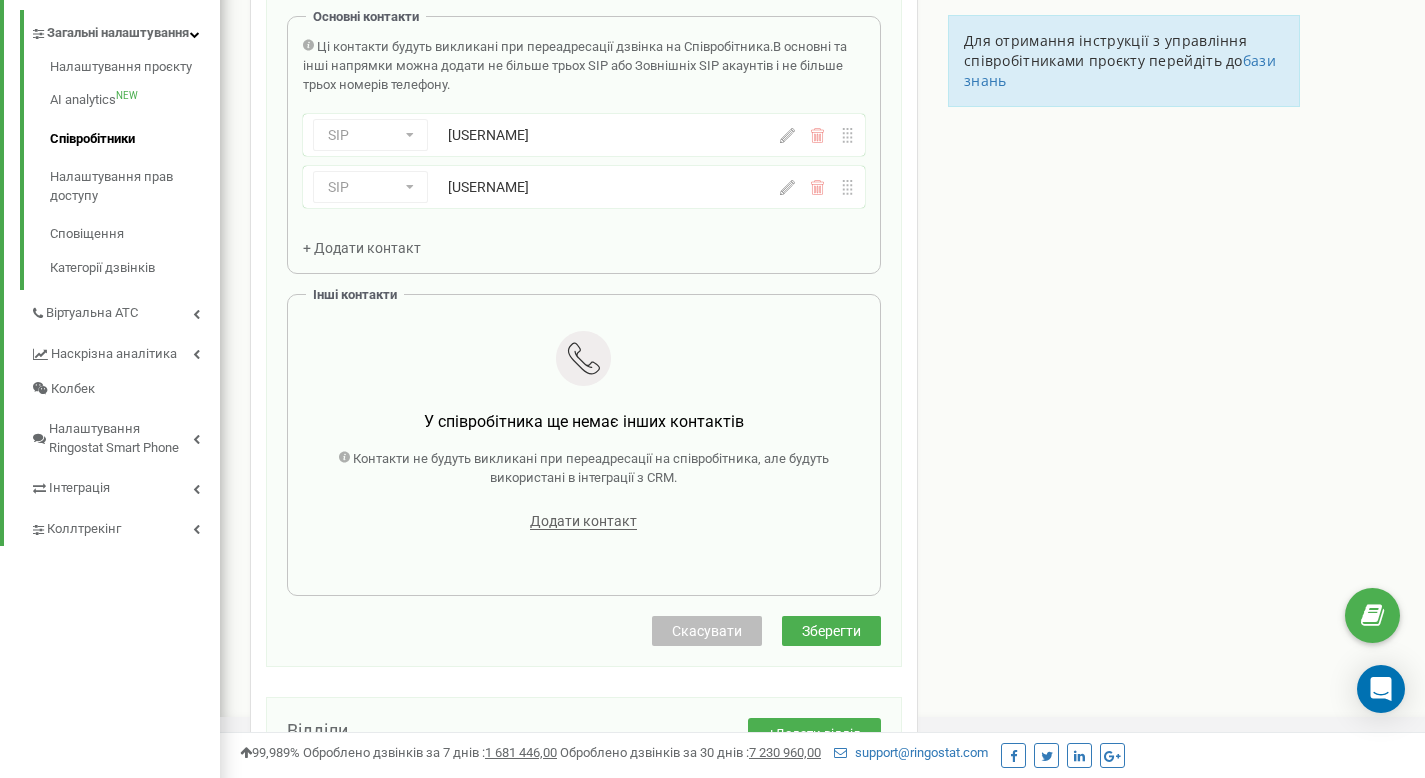 click on "Зберегти" at bounding box center (831, 631) 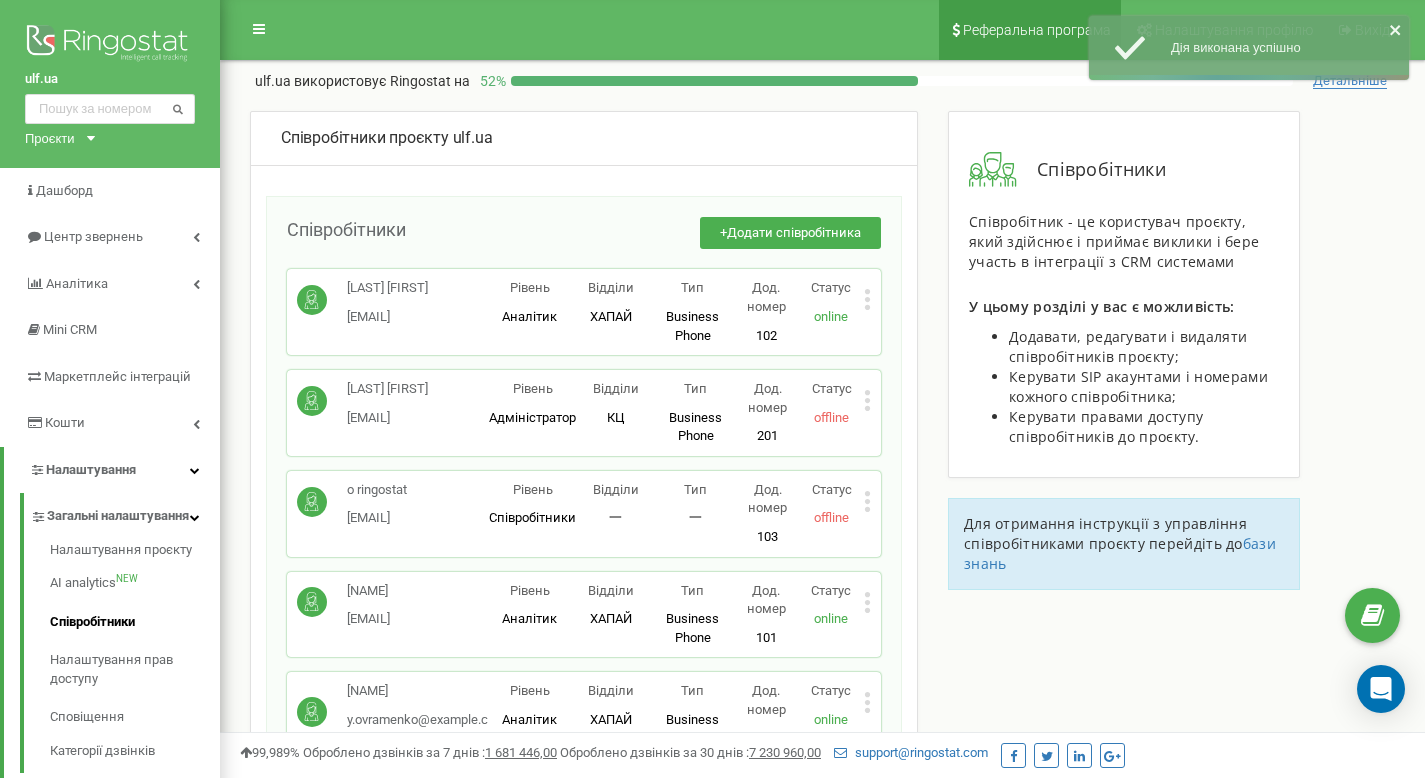 scroll, scrollTop: 6244, scrollLeft: 0, axis: vertical 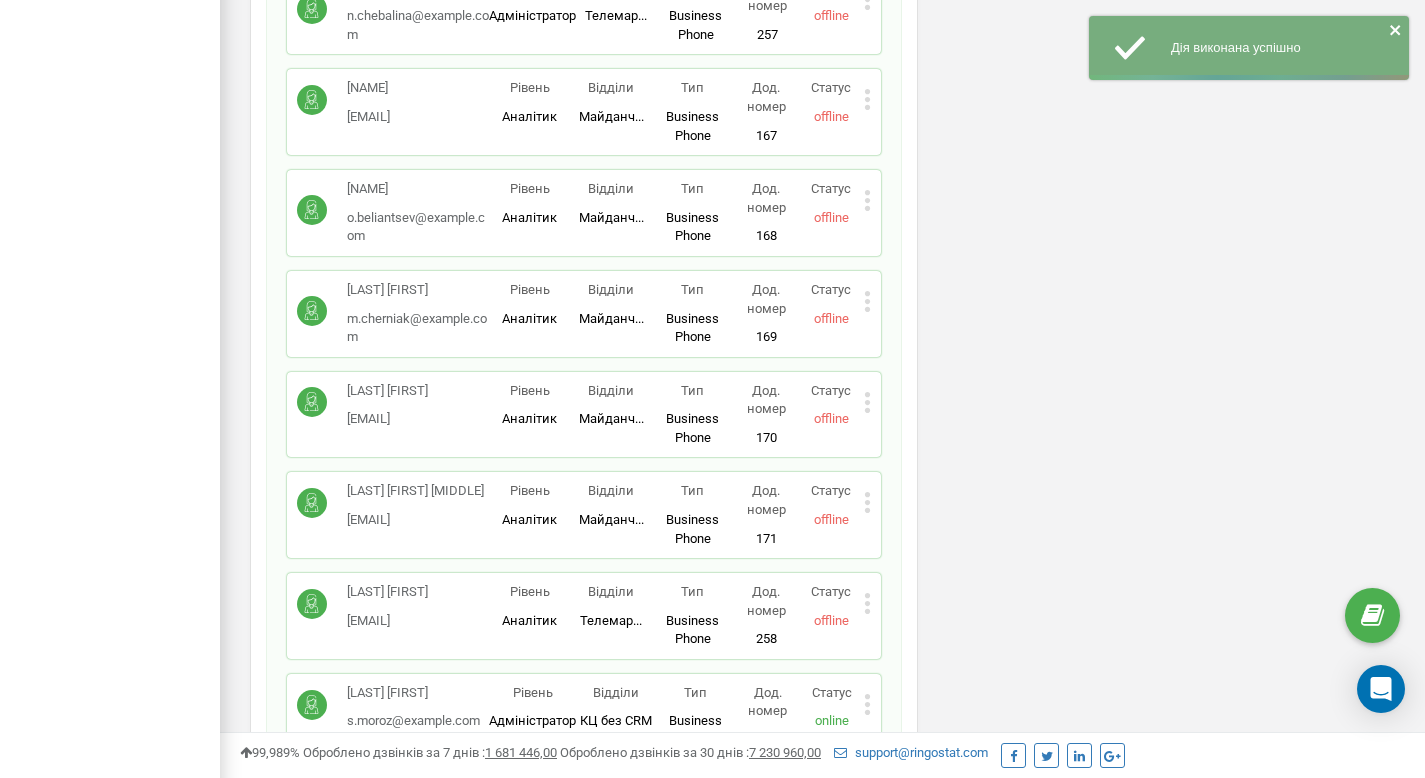 click on "Тип Business Phone Повноцінне робоче місце співробітника з усіма можливостями, дозволяє використовувати Ringostat Smart Phone і прив'язати зовнішні номери співробітника." at bounding box center (693, 415) 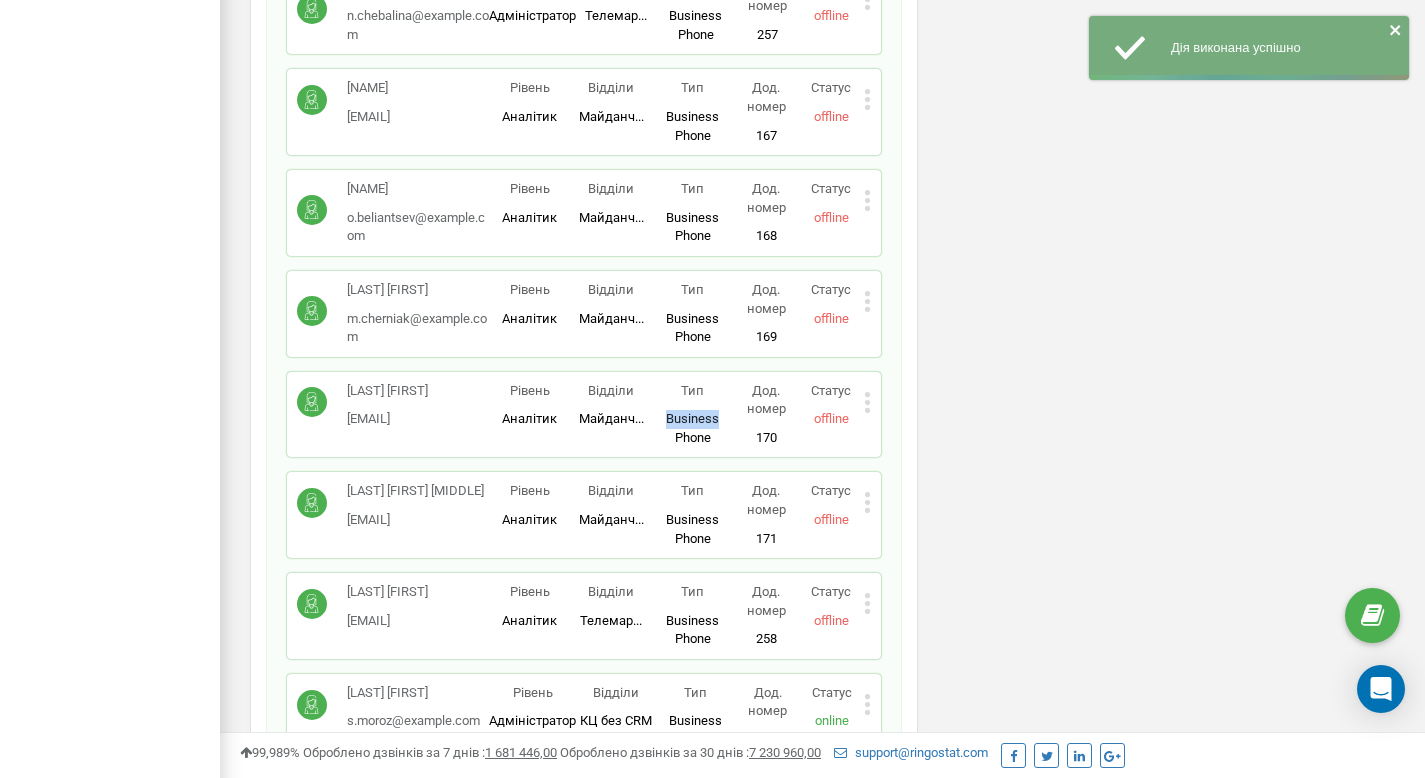 click on "Тип Business Phone Повноцінне робоче місце співробітника з усіма можливостями, дозволяє використовувати Ringostat Smart Phone і прив'язати зовнішні номери співробітника." at bounding box center [693, 415] 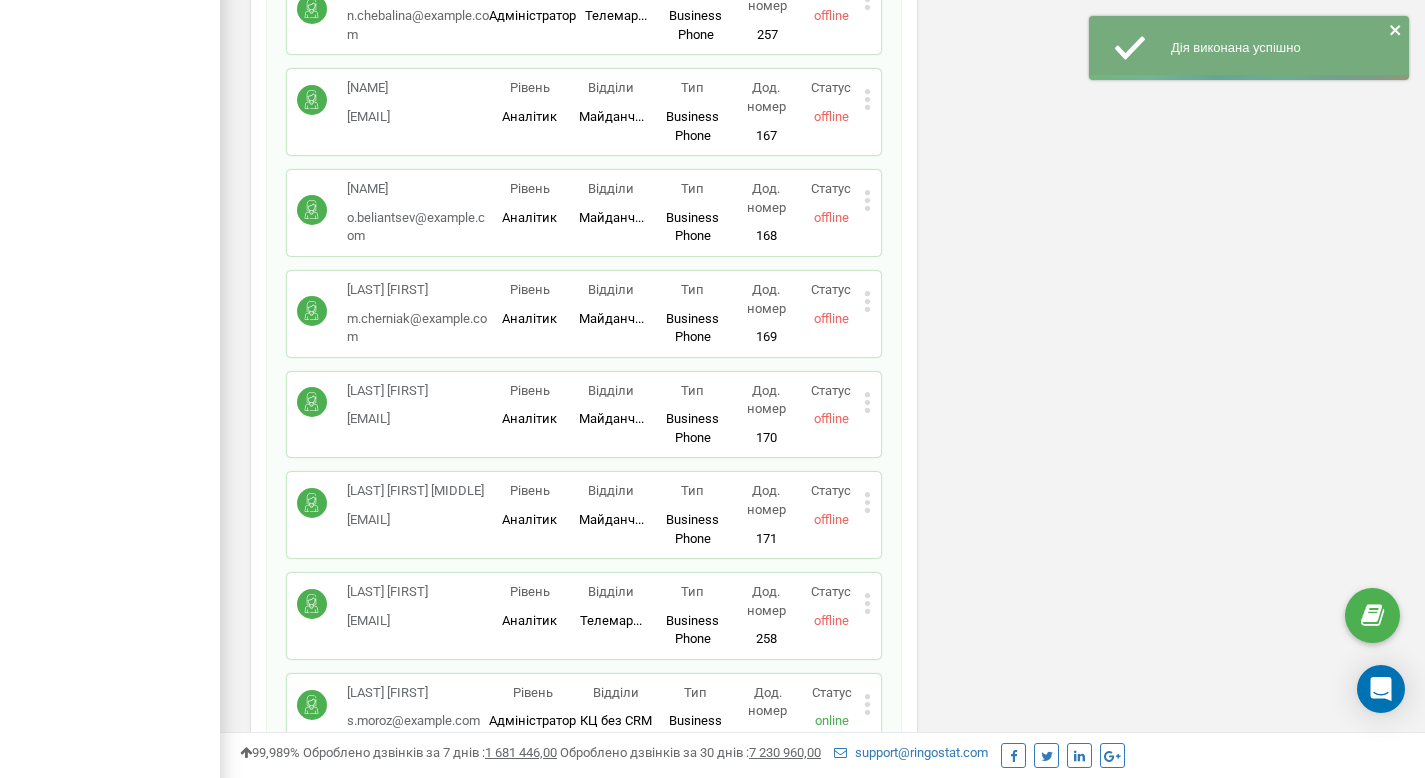 click on "[LAST] [FIRST]" at bounding box center [387, 391] 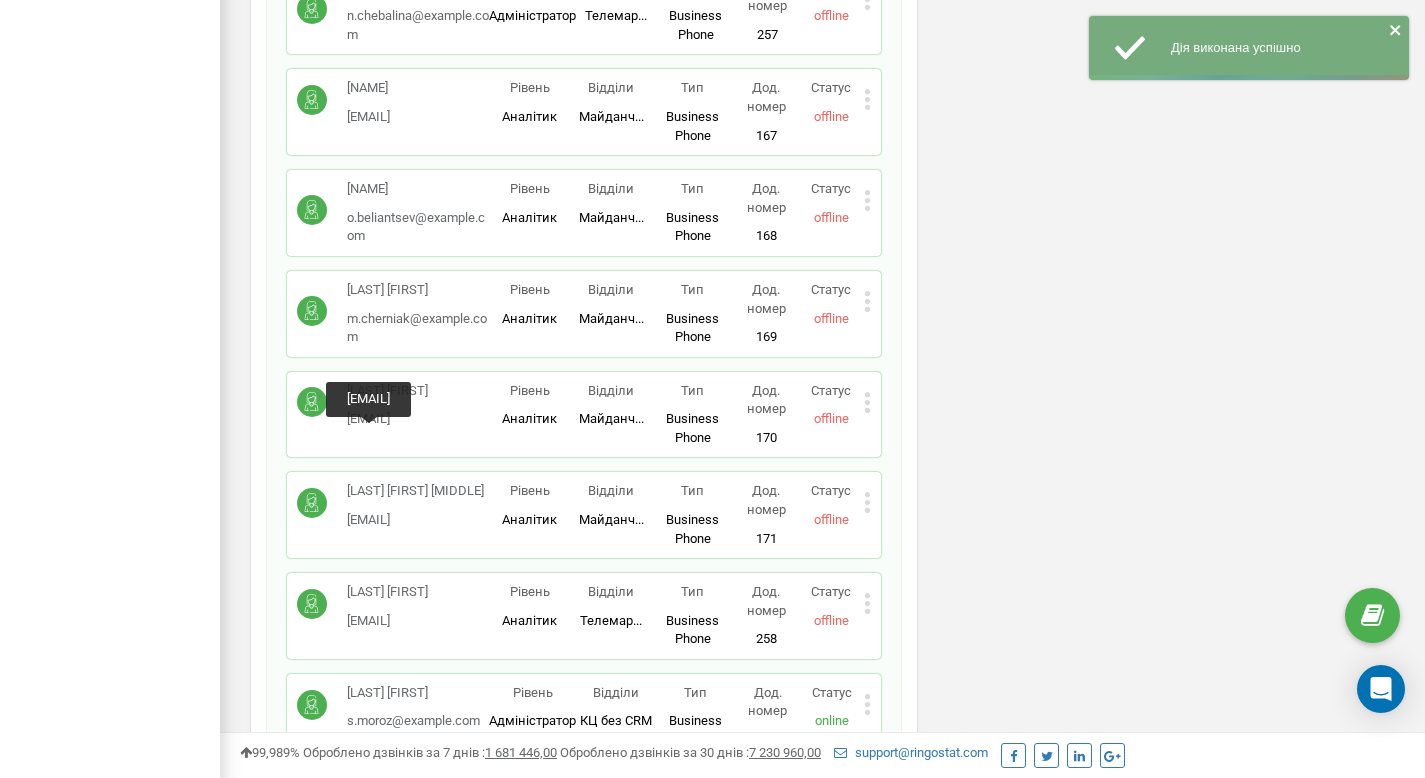 click on "[LAST] [FIRST] [EMAIL] [EMAIL] Рівень Аналітик Відділи Майданч... Майданчики ХАПАЙ Авто Тип Business Phone Повноцінне робоче місце співробітника з усіма можливостями, дозволяє використовувати Ringostat Smart Phone і прив'язати зовнішні номери співробітника. Дод. номер 170 Статус offline Редагувати Видалити співробітника Копіювати SIP Копіювати Email Копіювати ID ( [ID] )" at bounding box center [584, 415] 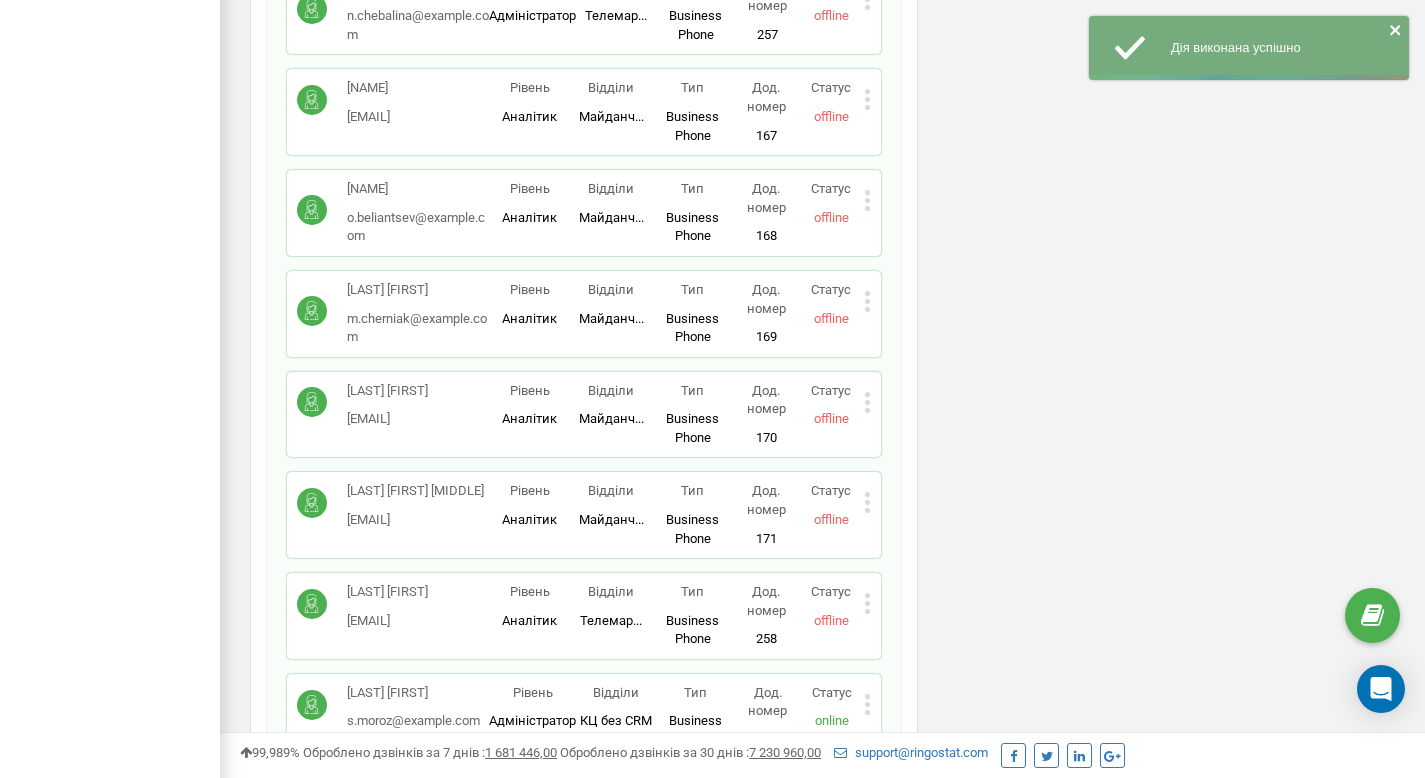 click 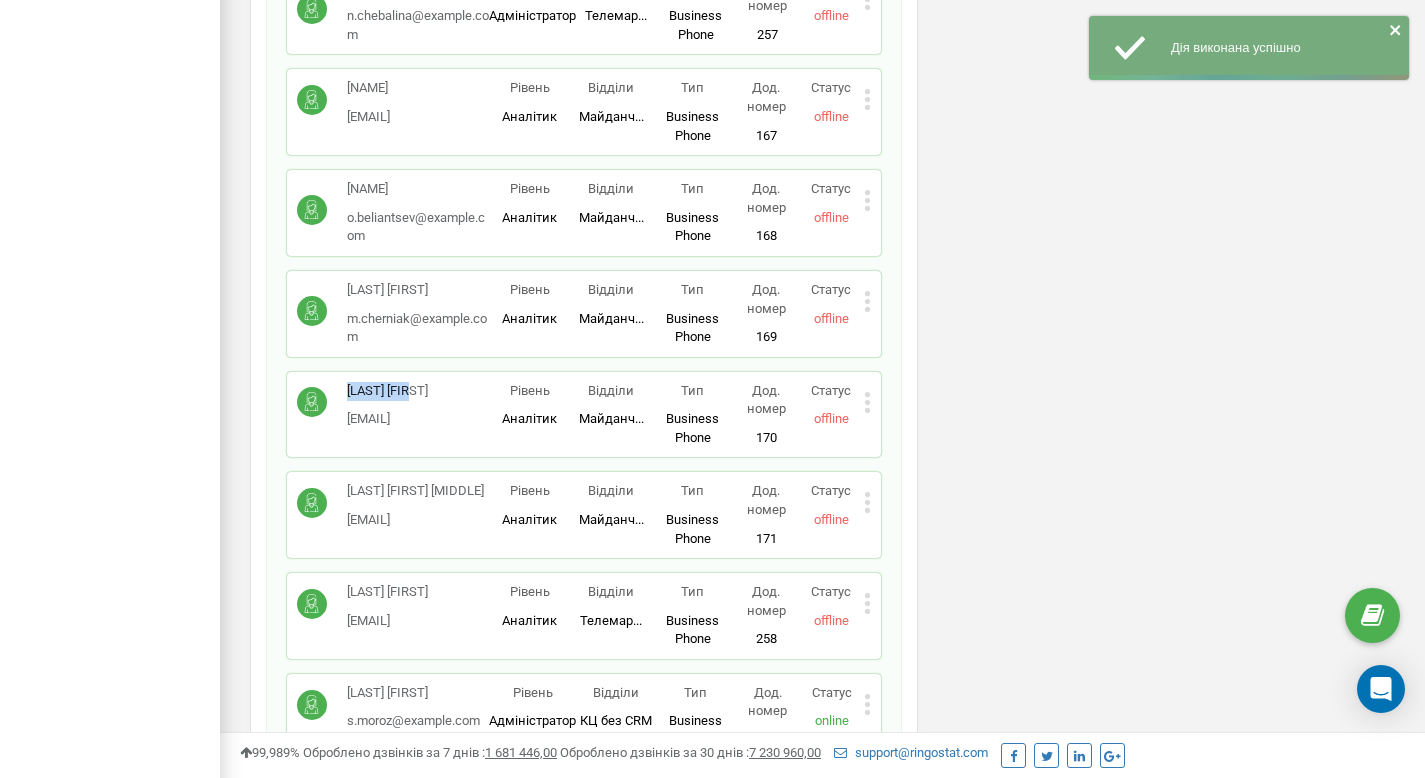 click 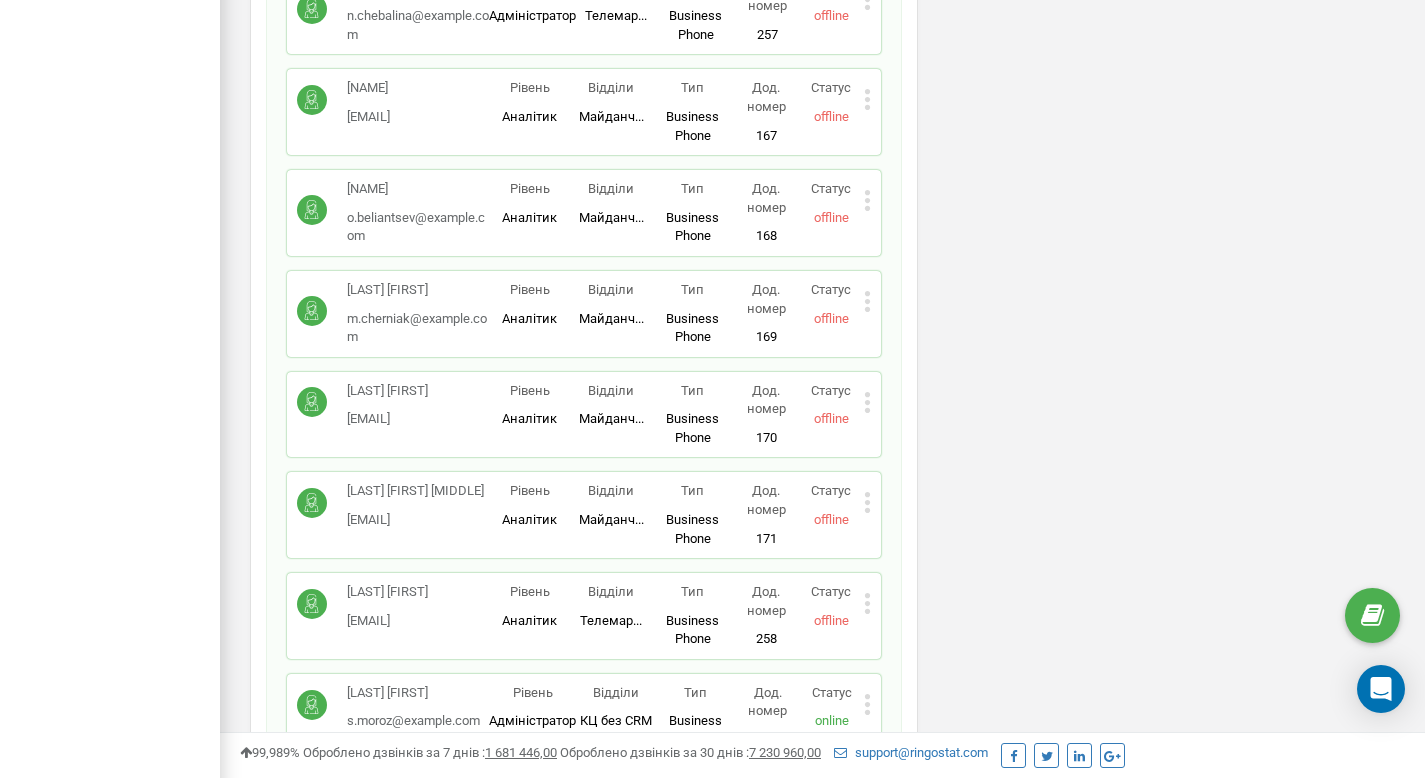 click on "Рівень" at bounding box center [530, 391] 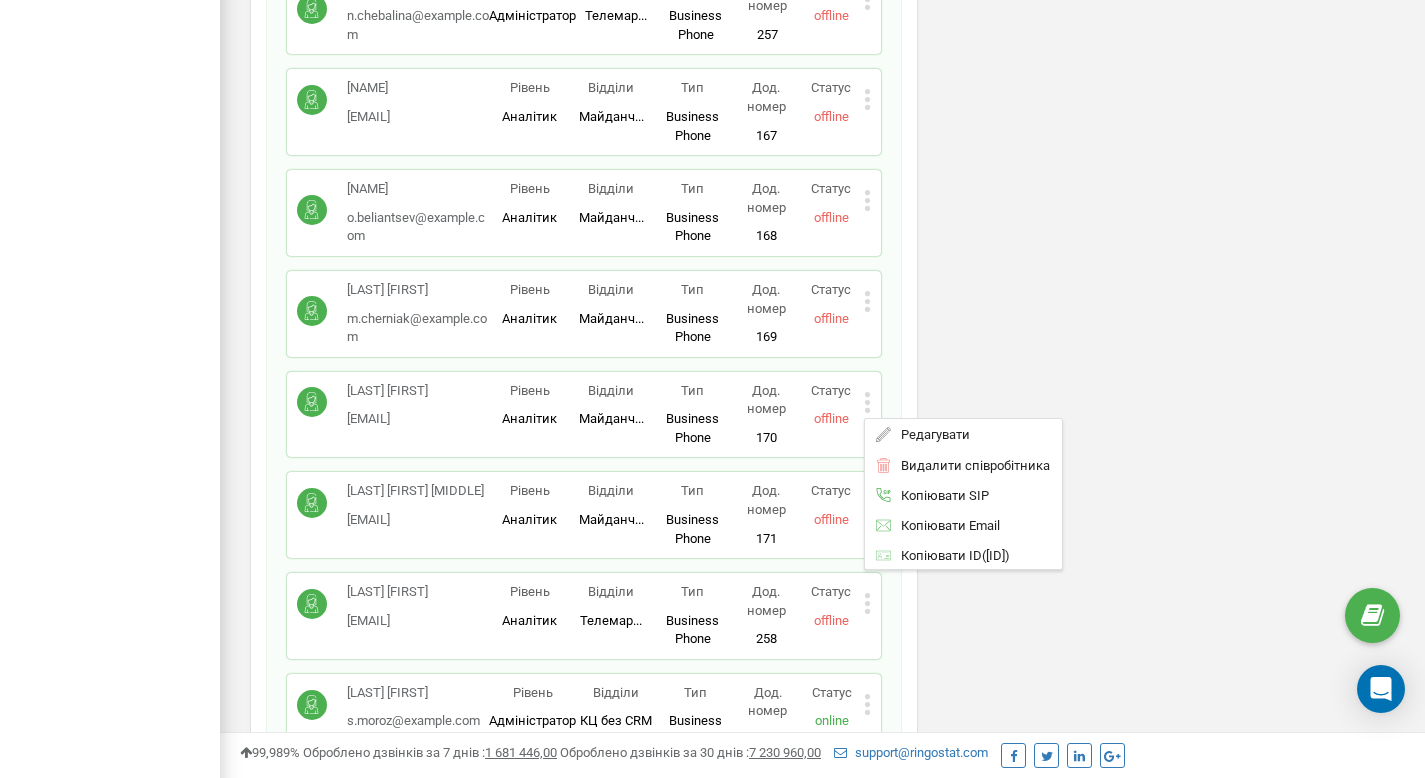 click 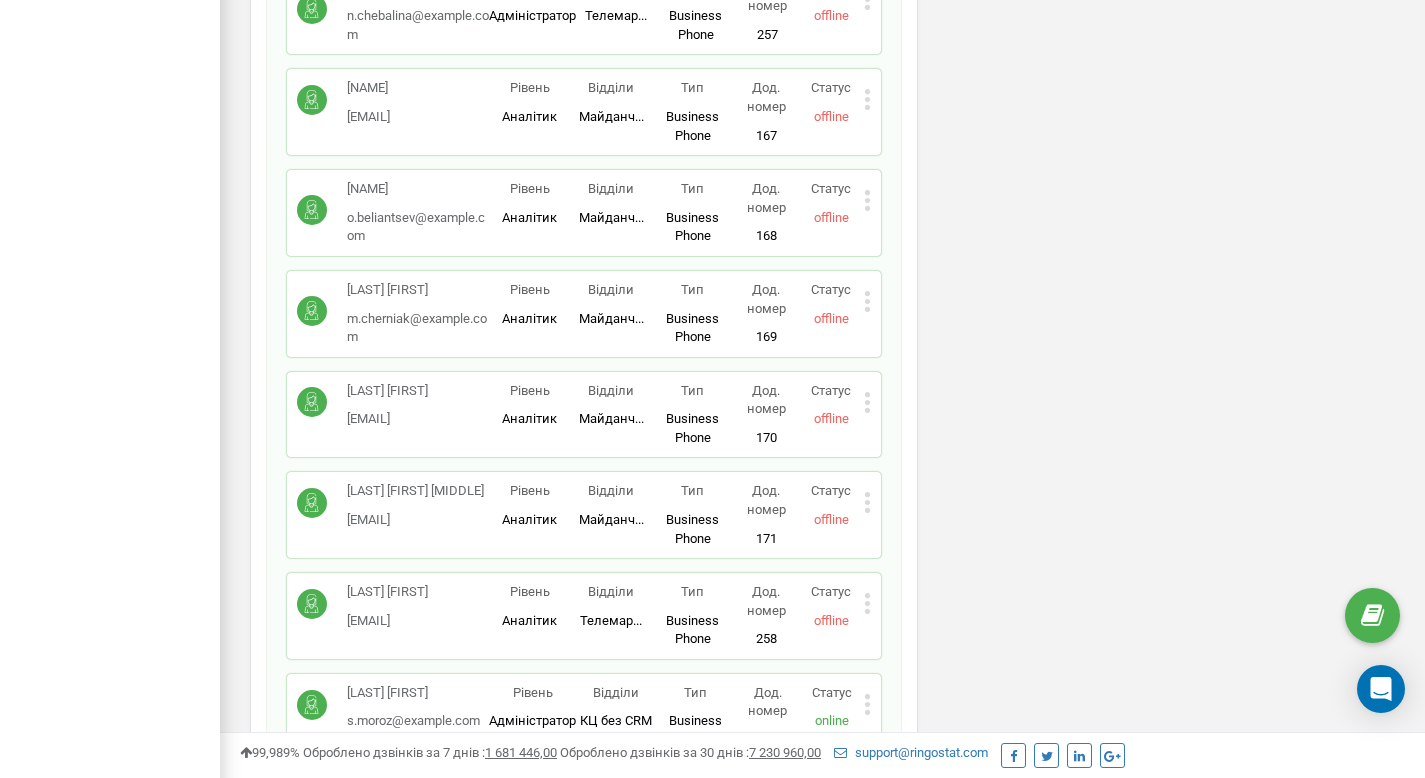 click 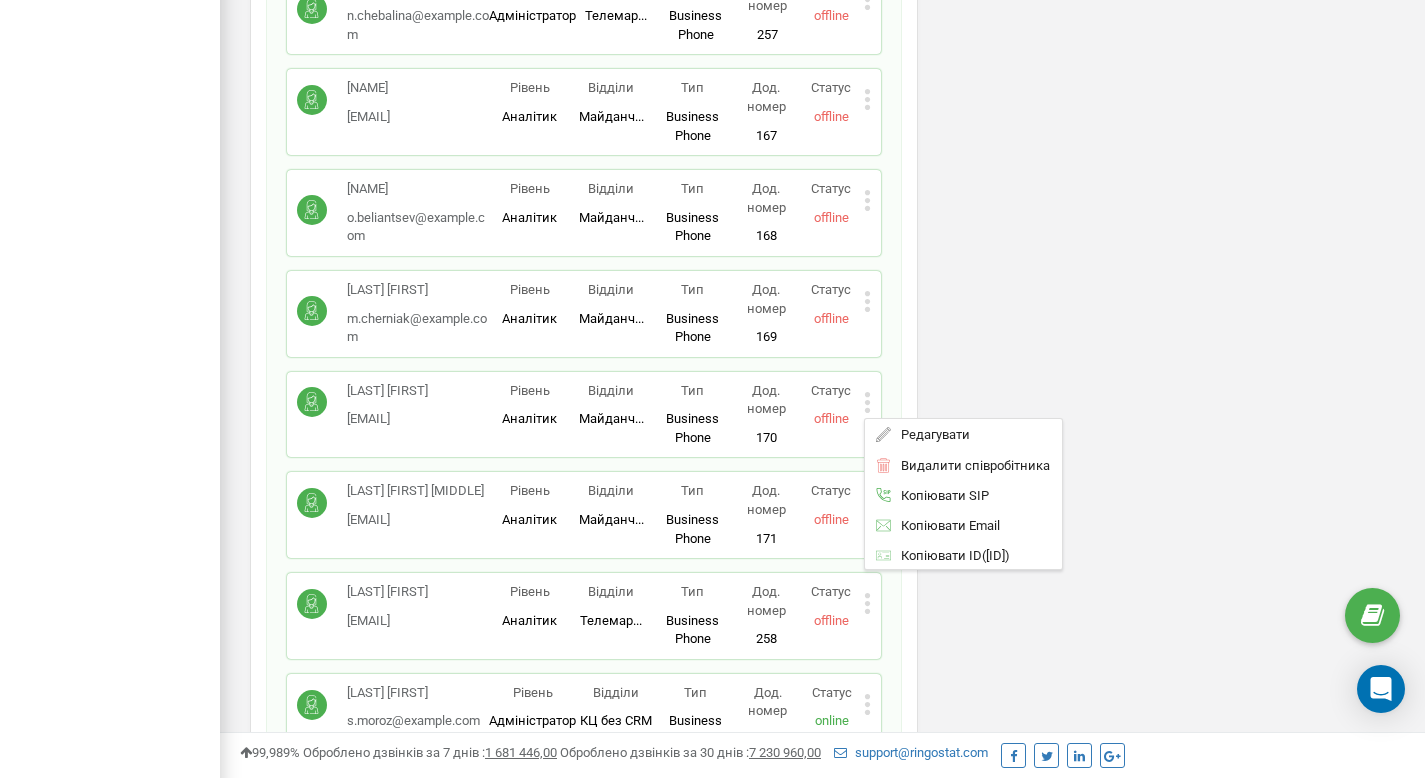 click 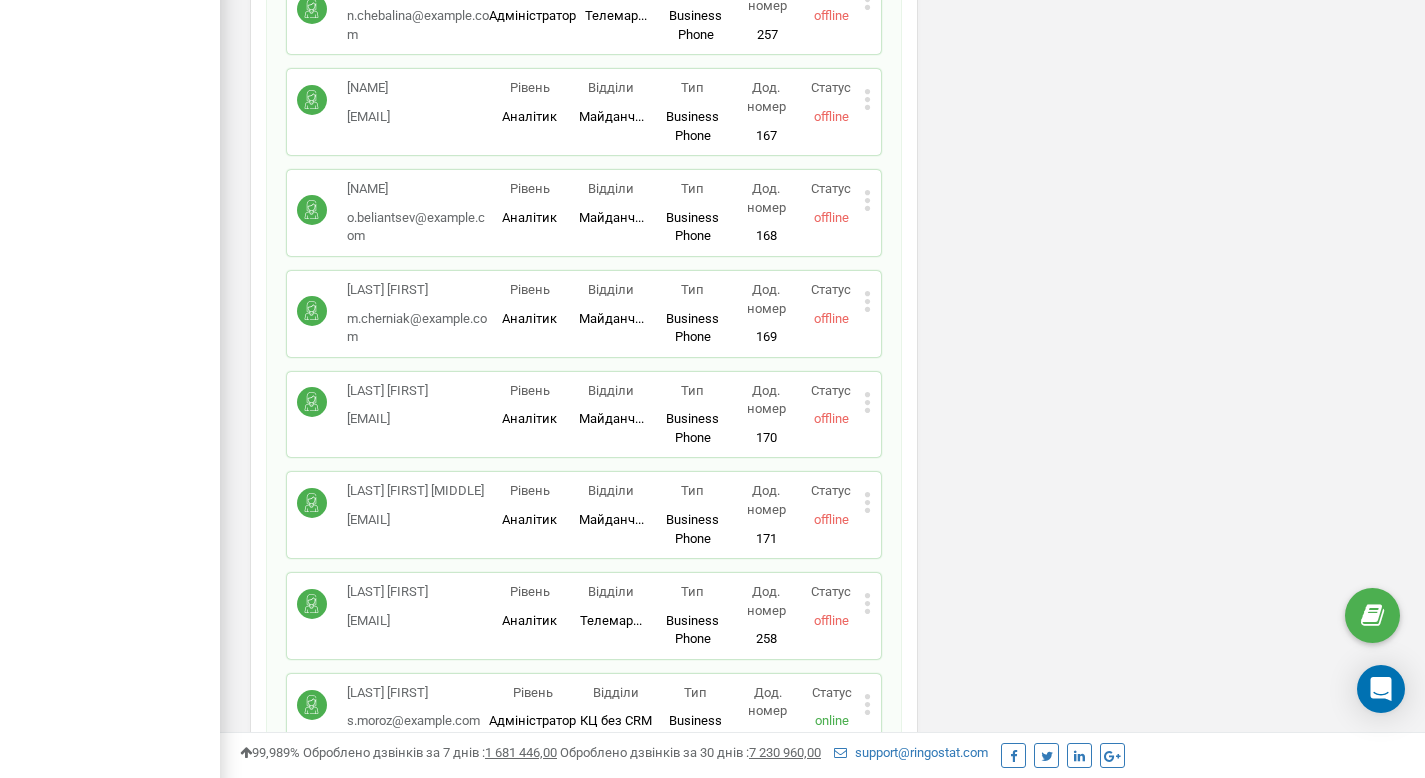 click on "Статус" at bounding box center [831, 390] 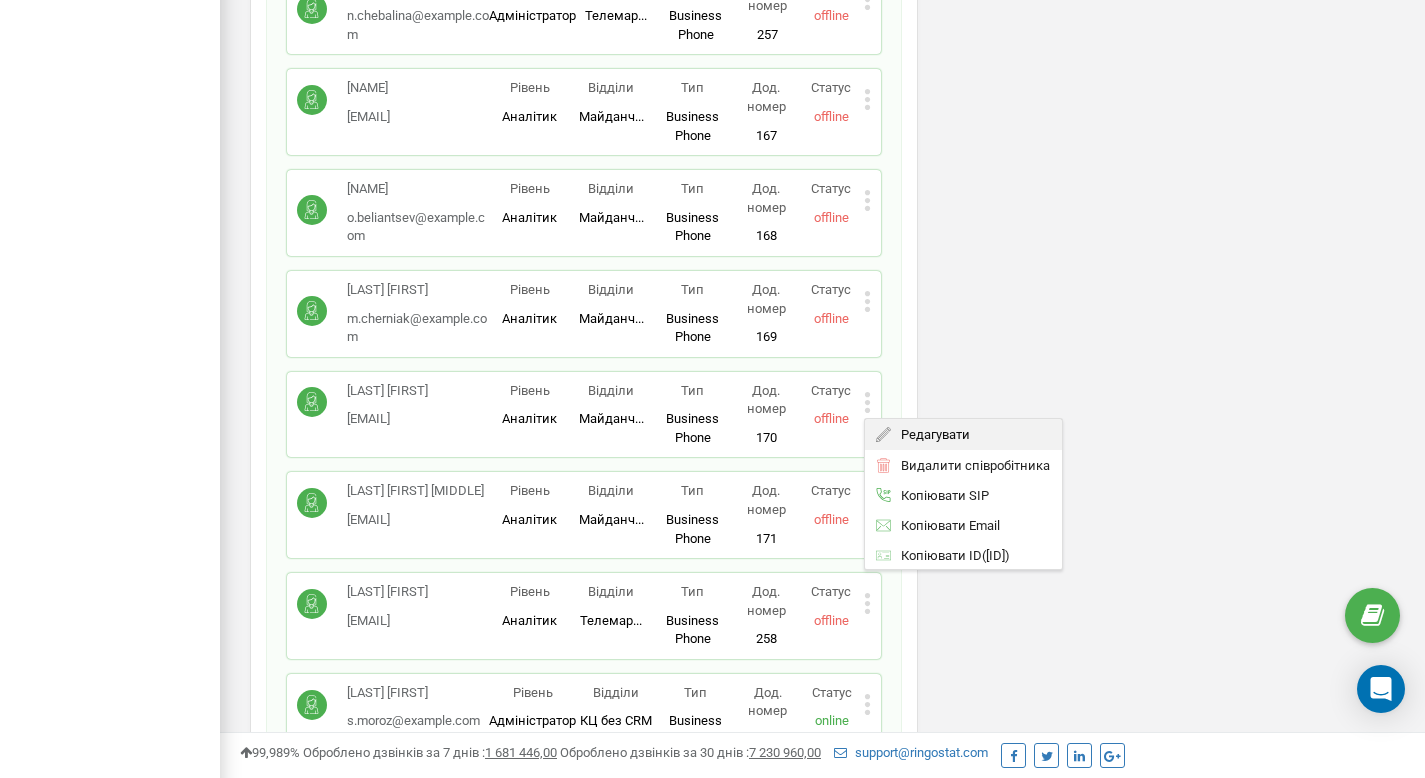 click on "Редагувати" at bounding box center (963, 434) 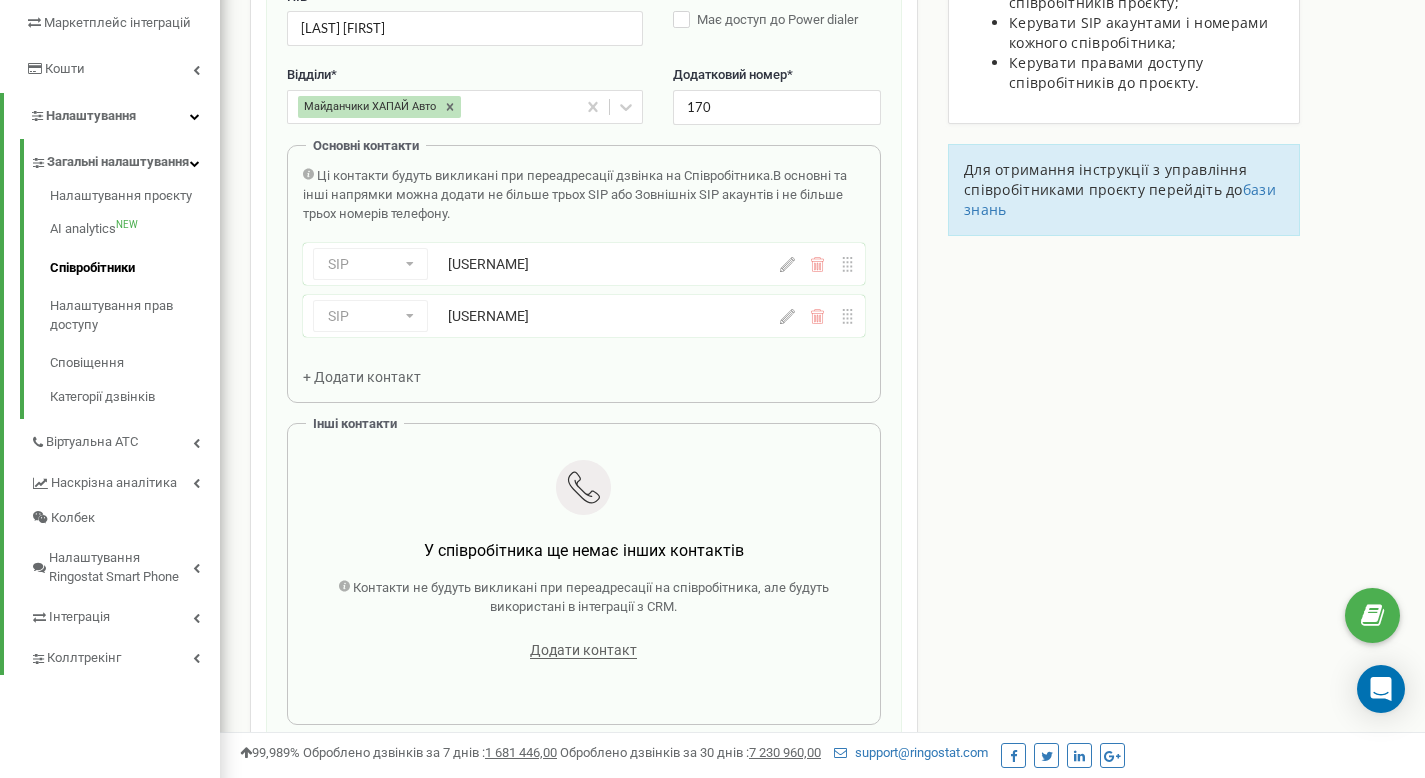 scroll, scrollTop: 299, scrollLeft: 0, axis: vertical 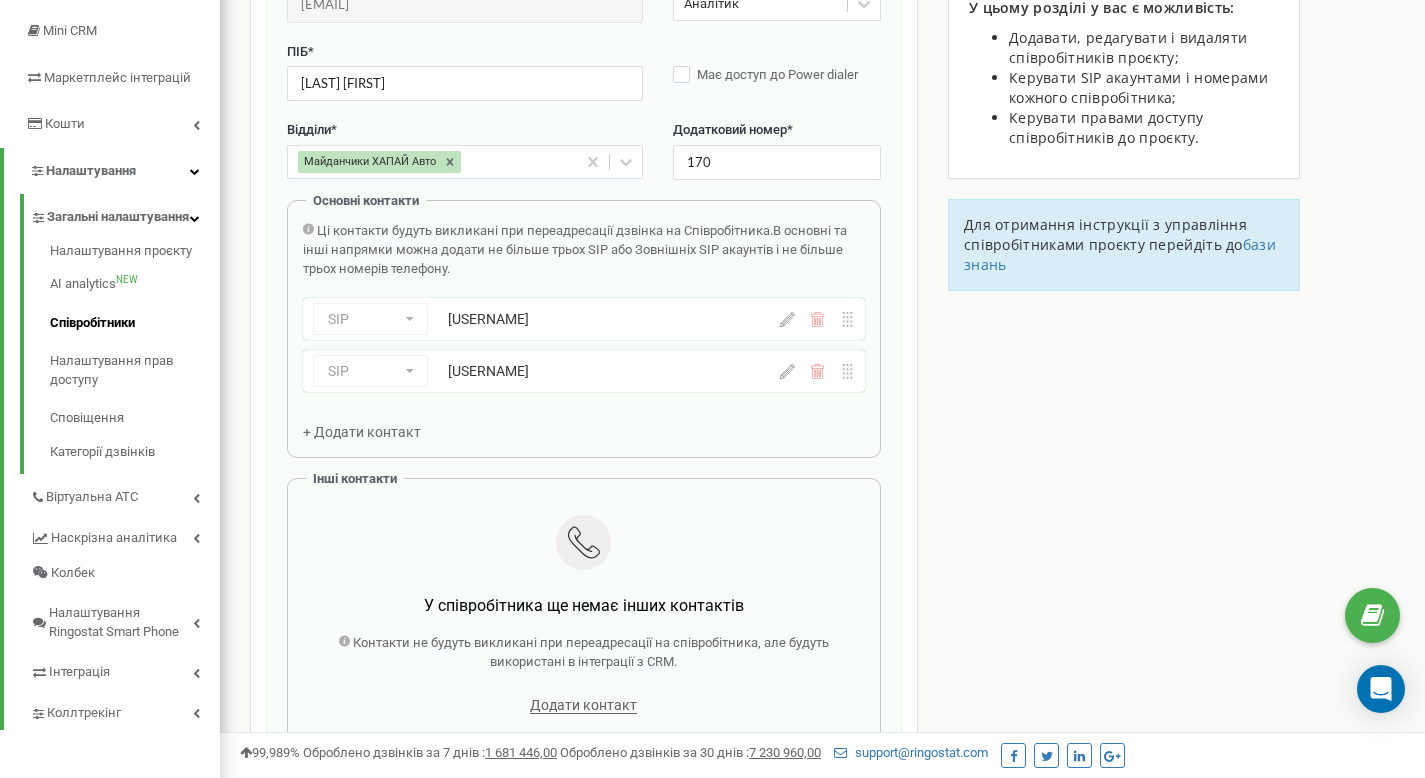 click 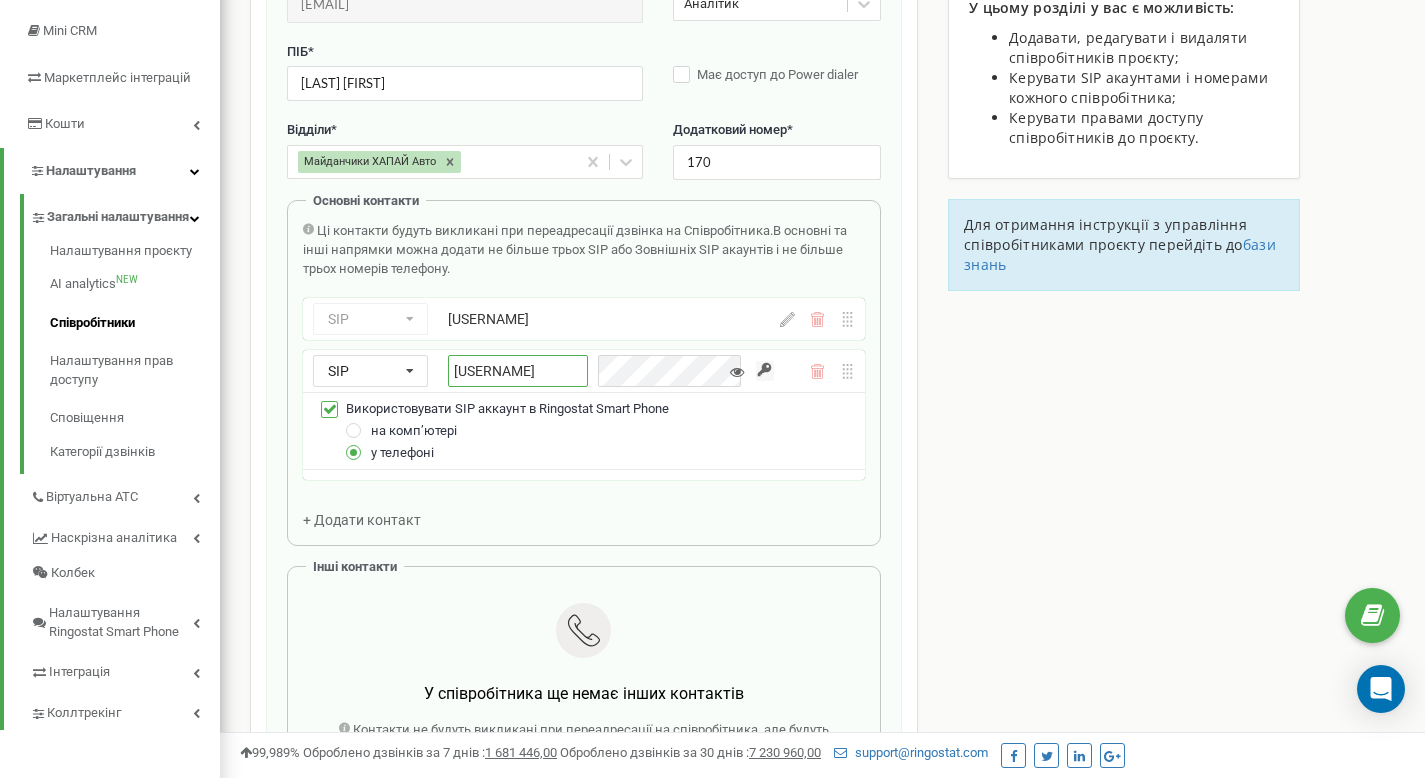 click on "[USERNAME]" at bounding box center (518, 371) 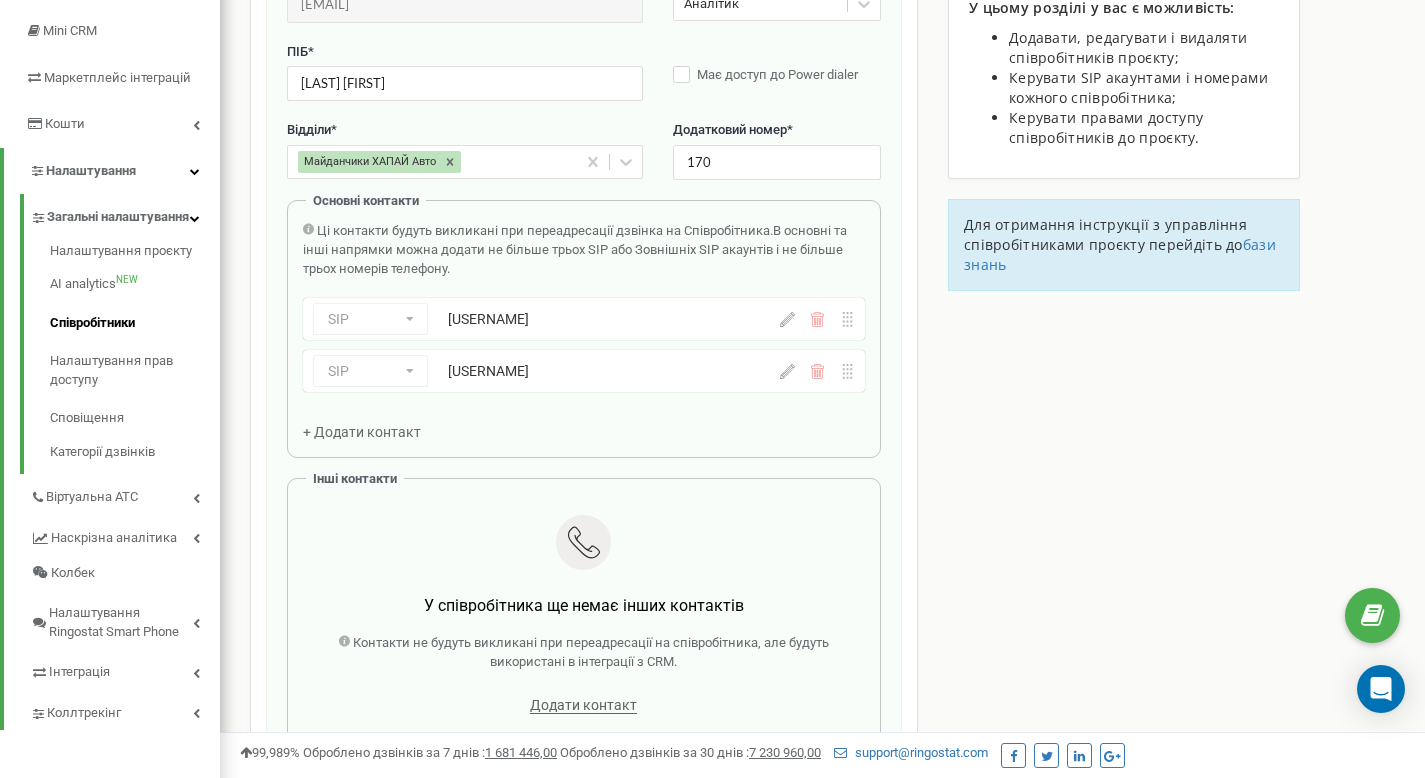 click on "Редагування співробітника Email * v.tyshkivskyi@example.com Email недоступний для редагування. Ви можете створити нового співробітника і переприв'язати до нього SIP акаунти в розділі "SIP акаунти". Рівень доступу * Аналітик ПІБ * Тишківський Володимир   Має доступ до Power dialer Відділи * Майданчики ХАПАЙ Авто Додатковий номер * 170 Основні контакти Ці контакти будуть викликані при переадресації дзвінка на Співробітника.  В основні та інші напрямки можна додати не більше трьох SIP або Зовнішніх SIP акаунтів і не більше трьох номерів телефону. SIP Номер телефону SIP Зовнішній SIP ulfua_tyshkivskyi" at bounding box center (584, 374) 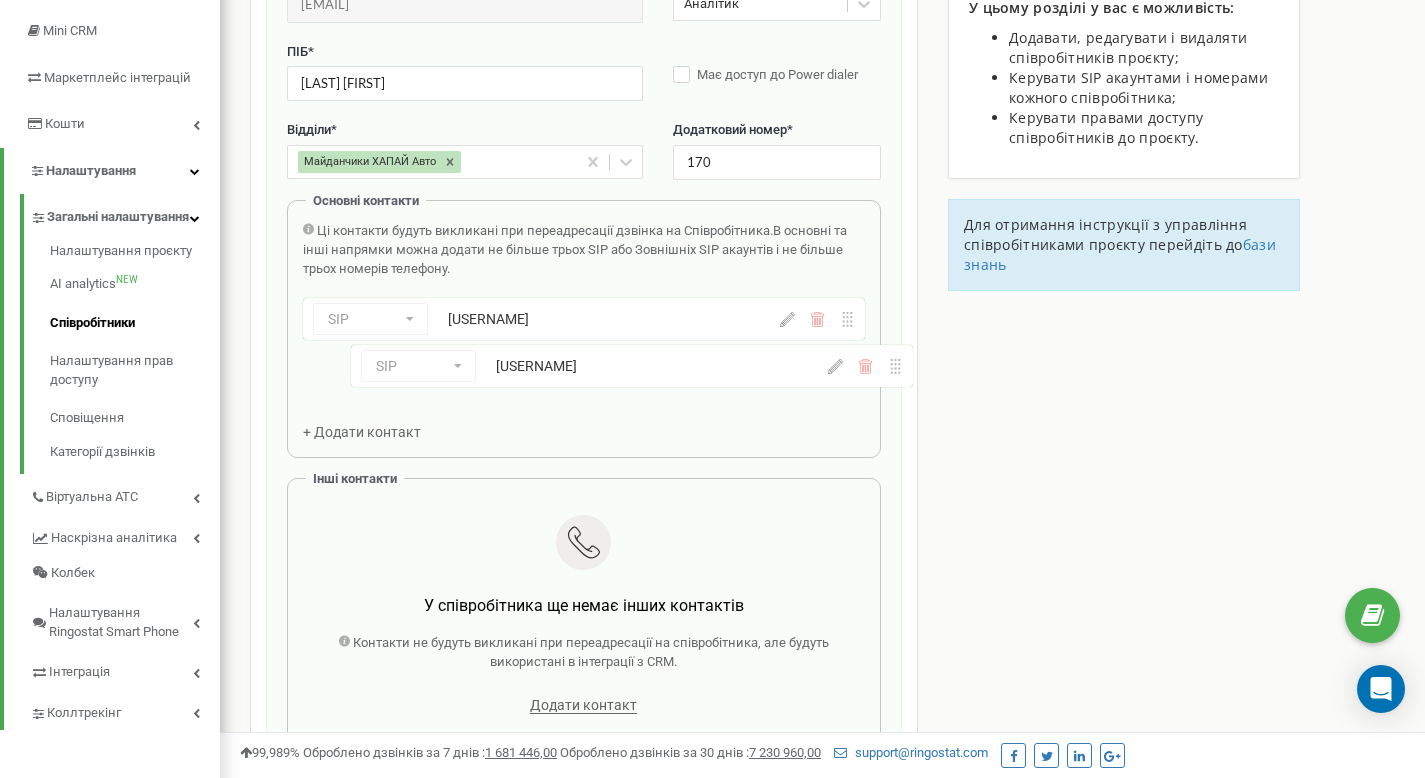 drag, startPoint x: 657, startPoint y: 367, endPoint x: 708, endPoint y: 362, distance: 51.24451 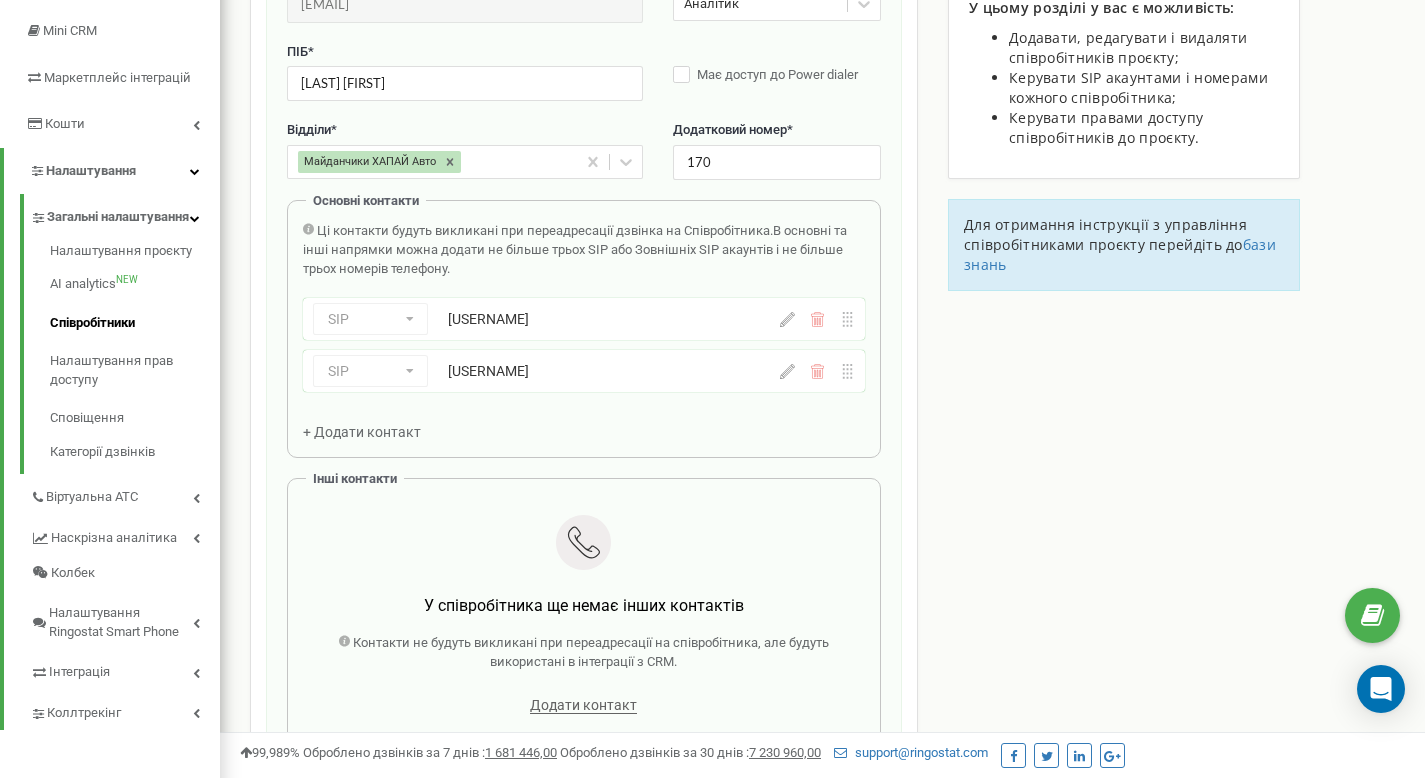 click on "[USERNAME]" at bounding box center (586, 371) 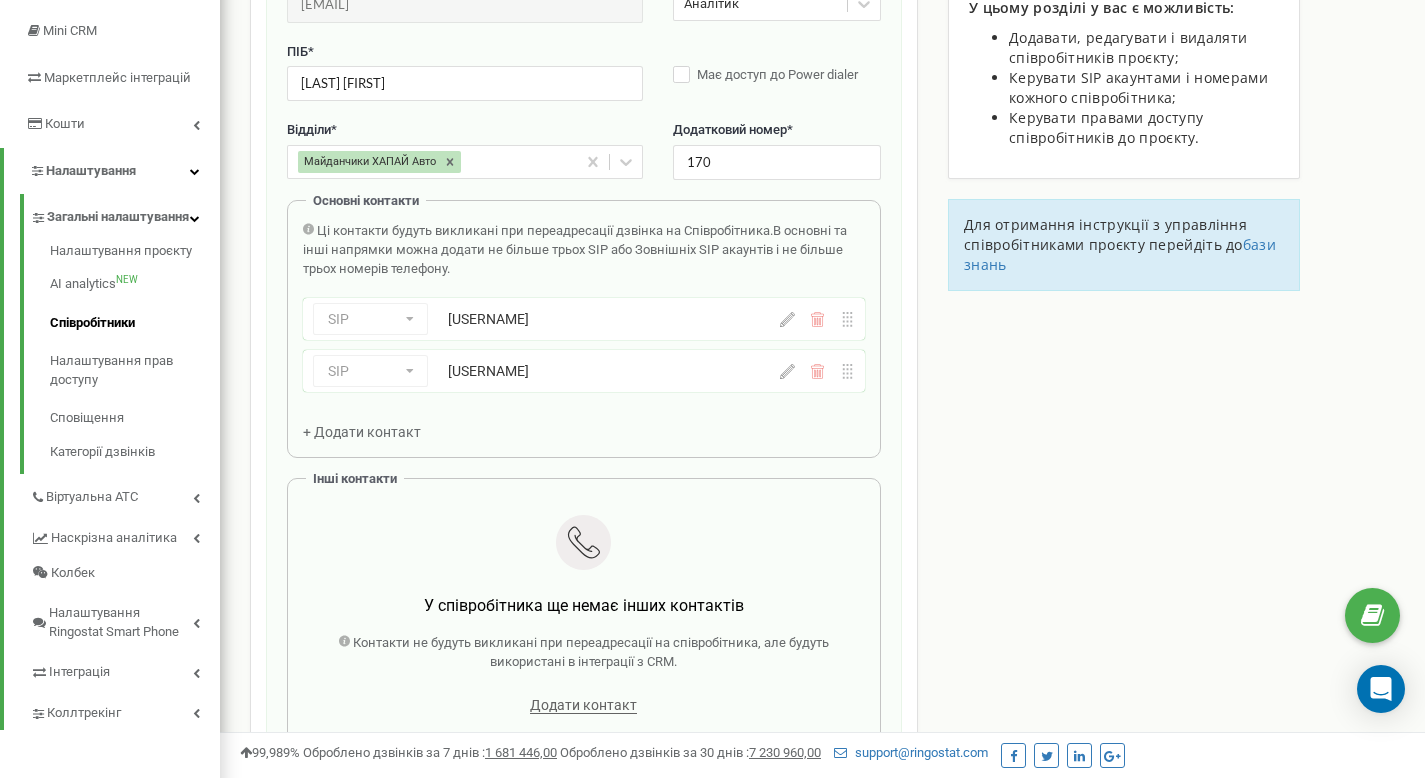 click on "SIP Номер телефону SIP Зовнішній SIP [USERNAME] SIP Номер телефону SIP Зовнішній SIP [USERNAME]" at bounding box center (584, 345) 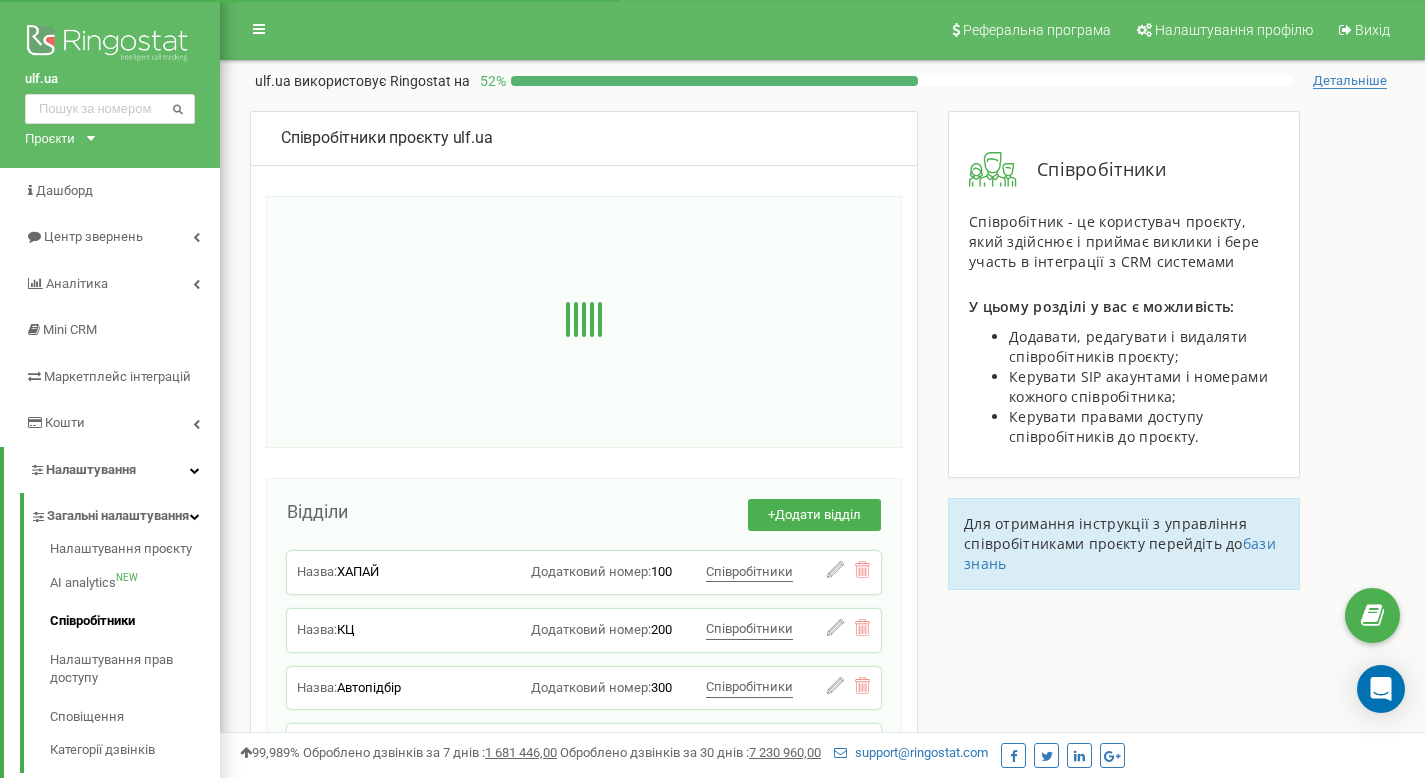 scroll, scrollTop: 299, scrollLeft: 0, axis: vertical 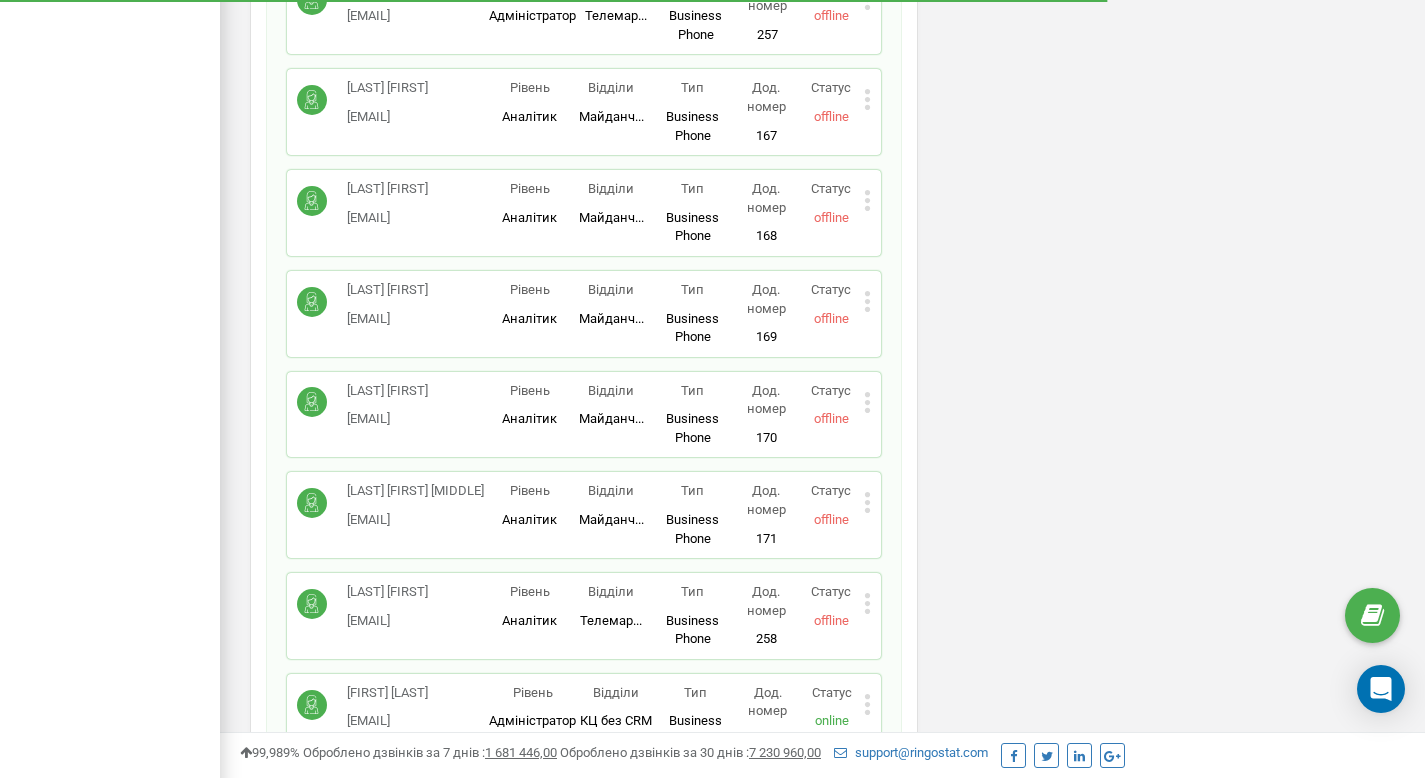 click on "[LAST] [FIRST]" at bounding box center (387, 391) 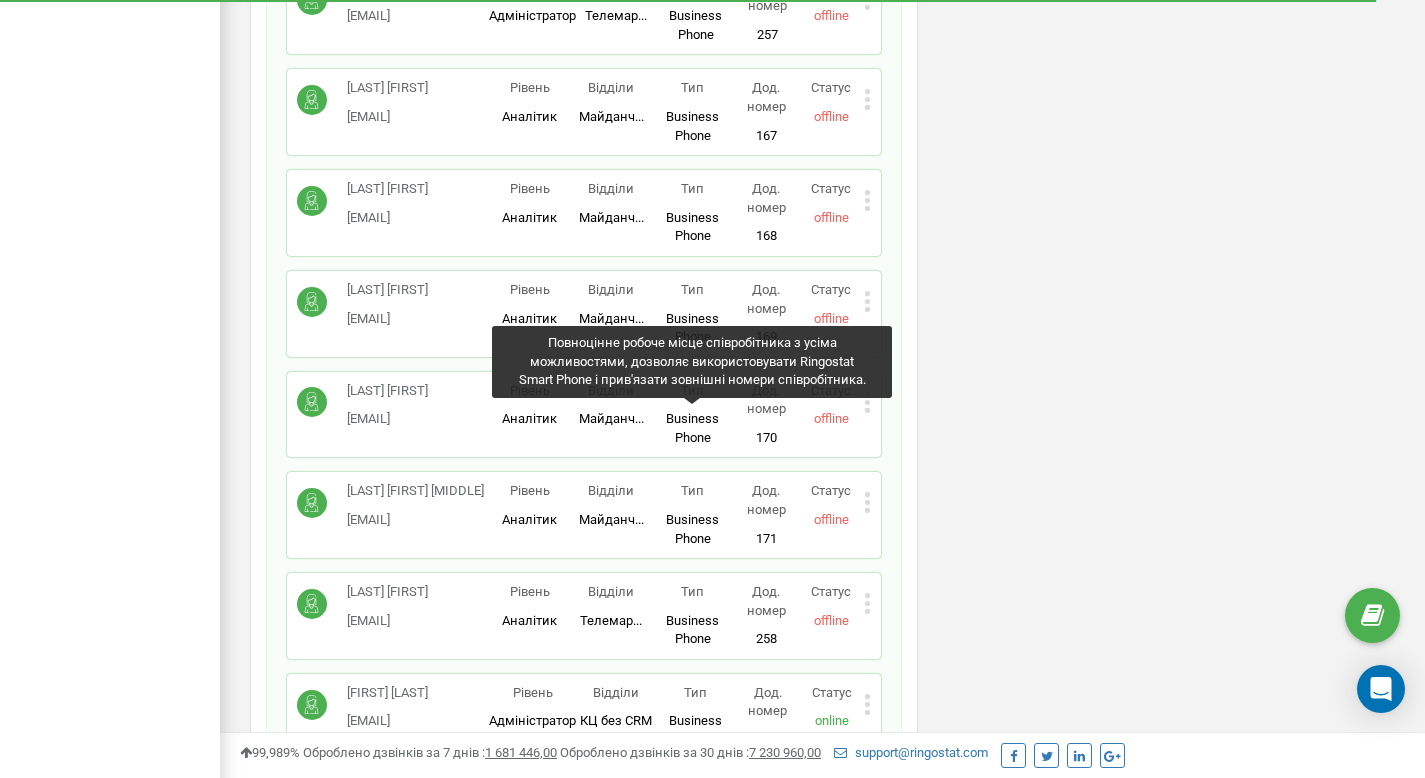 click on "Business Phone" at bounding box center [692, 428] 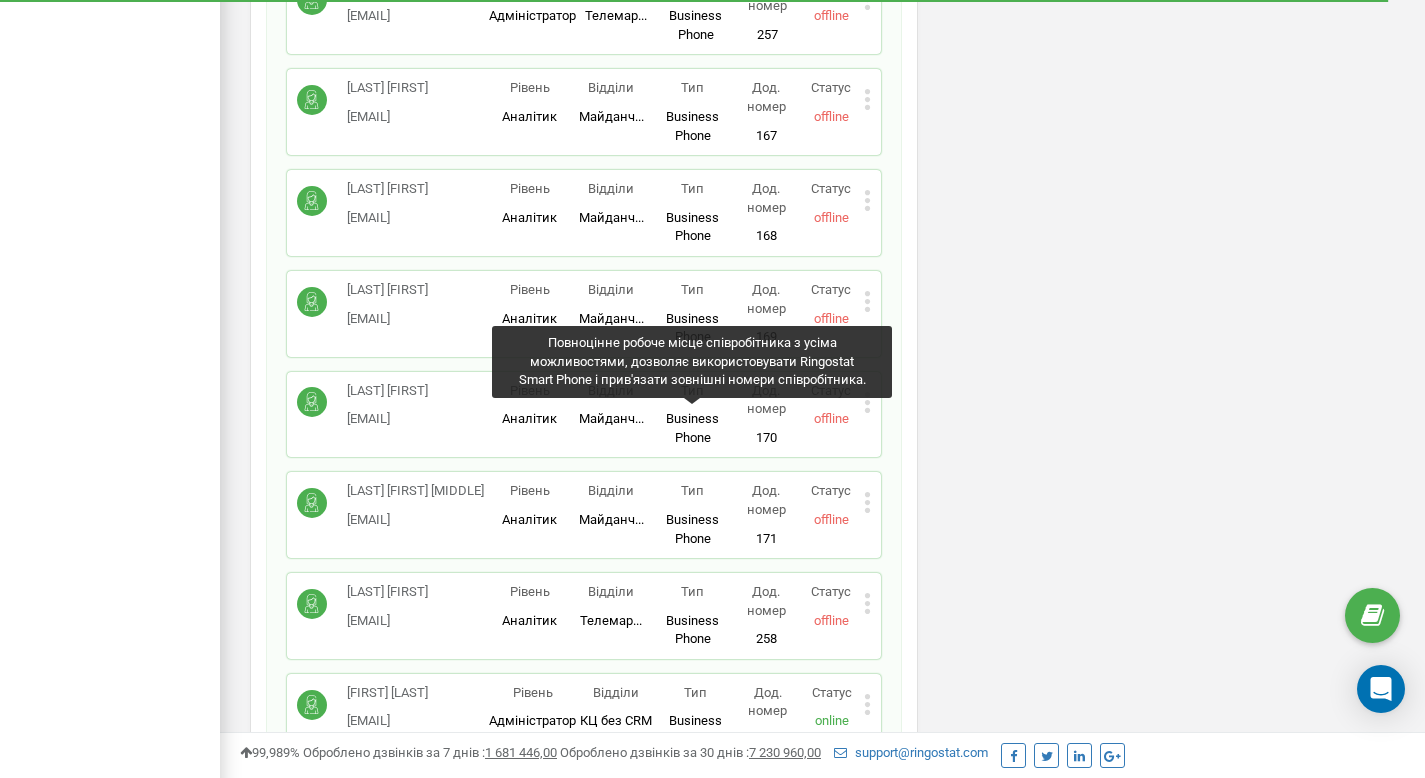 click on "Business Phone" at bounding box center (692, 428) 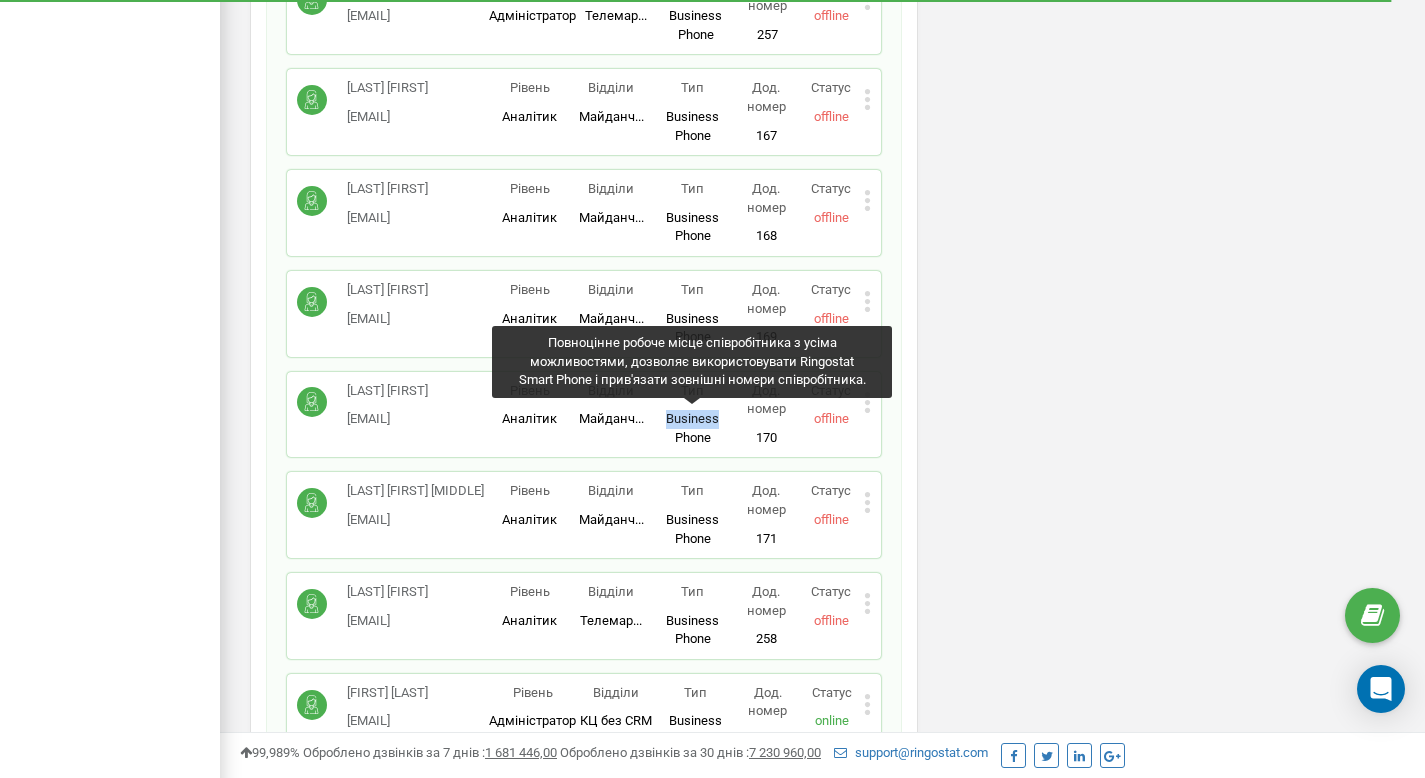 click on "Business Phone" at bounding box center [692, 428] 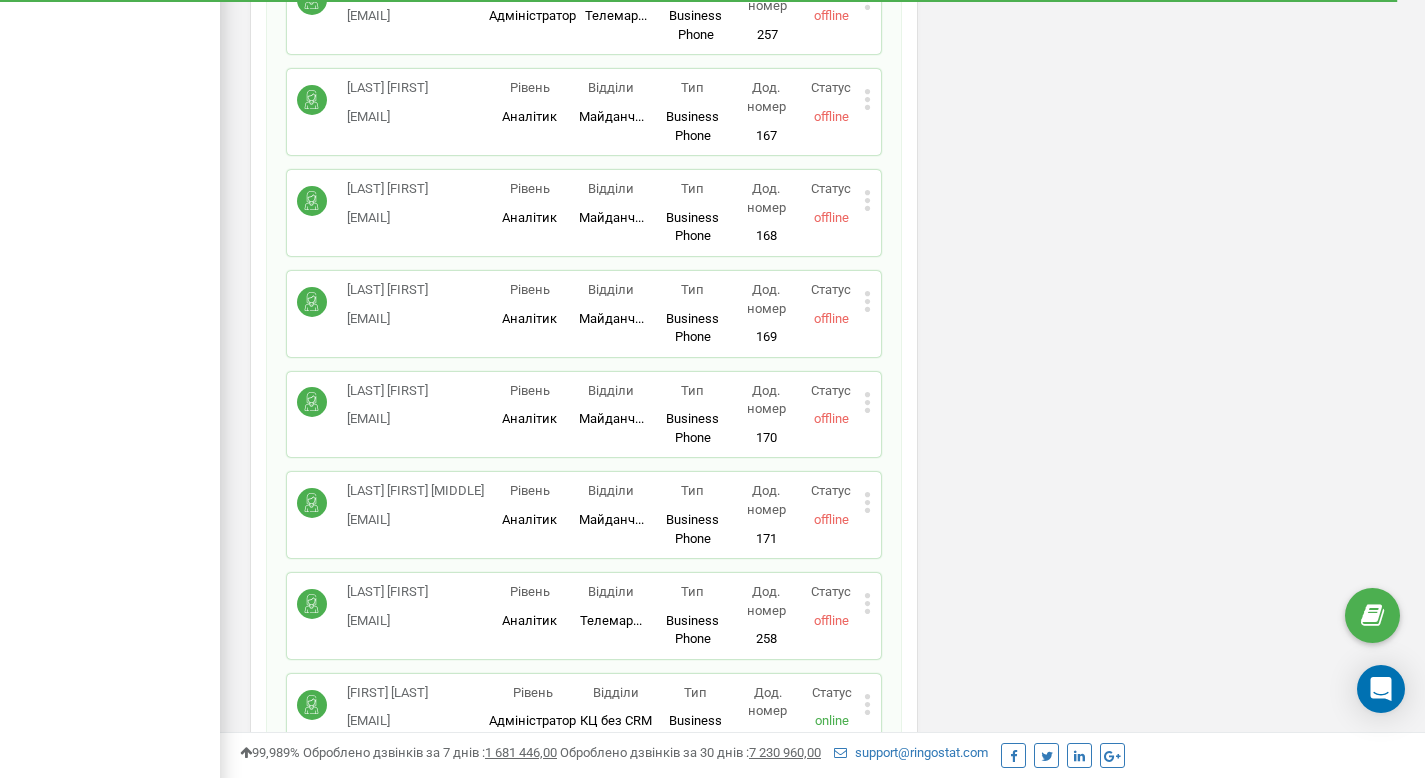 click on "170" at bounding box center [766, 438] 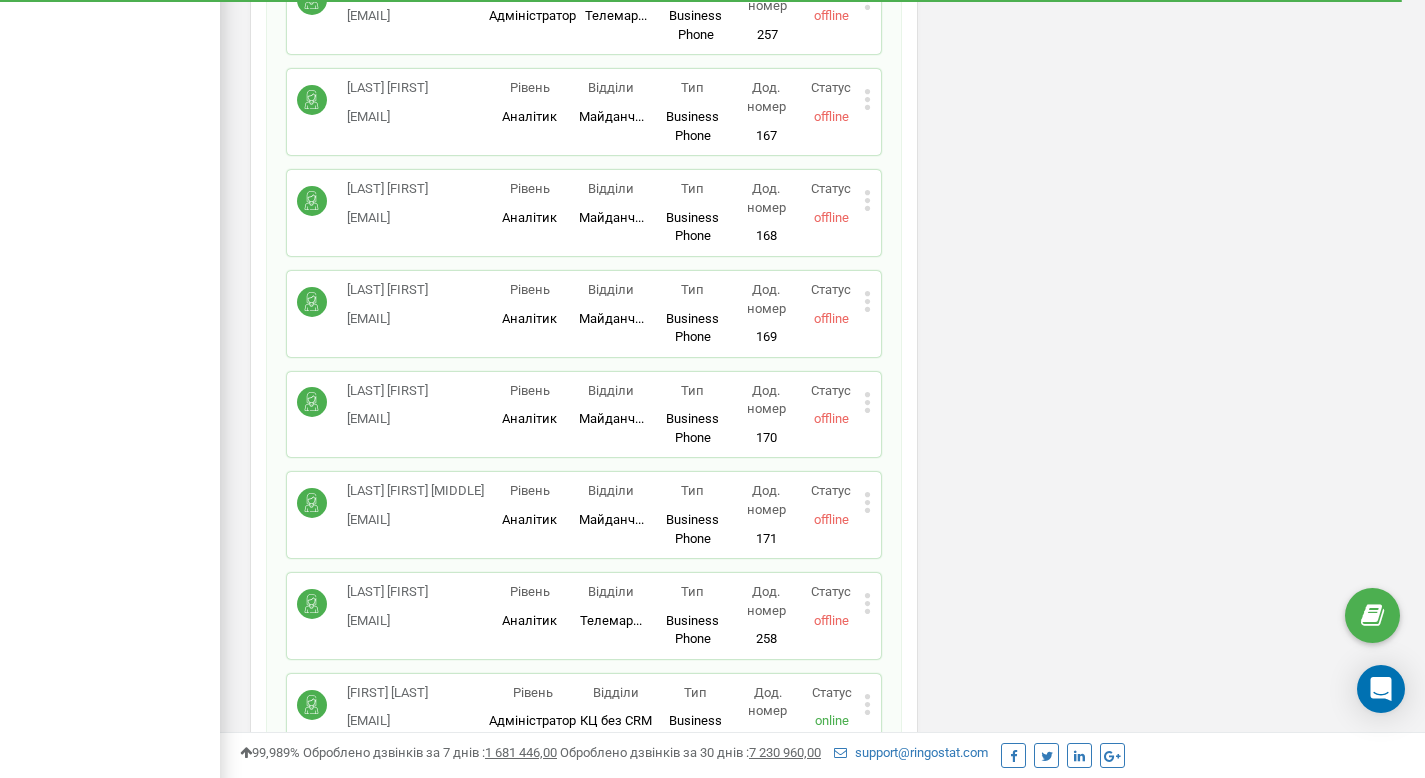 click on "170" at bounding box center (766, 438) 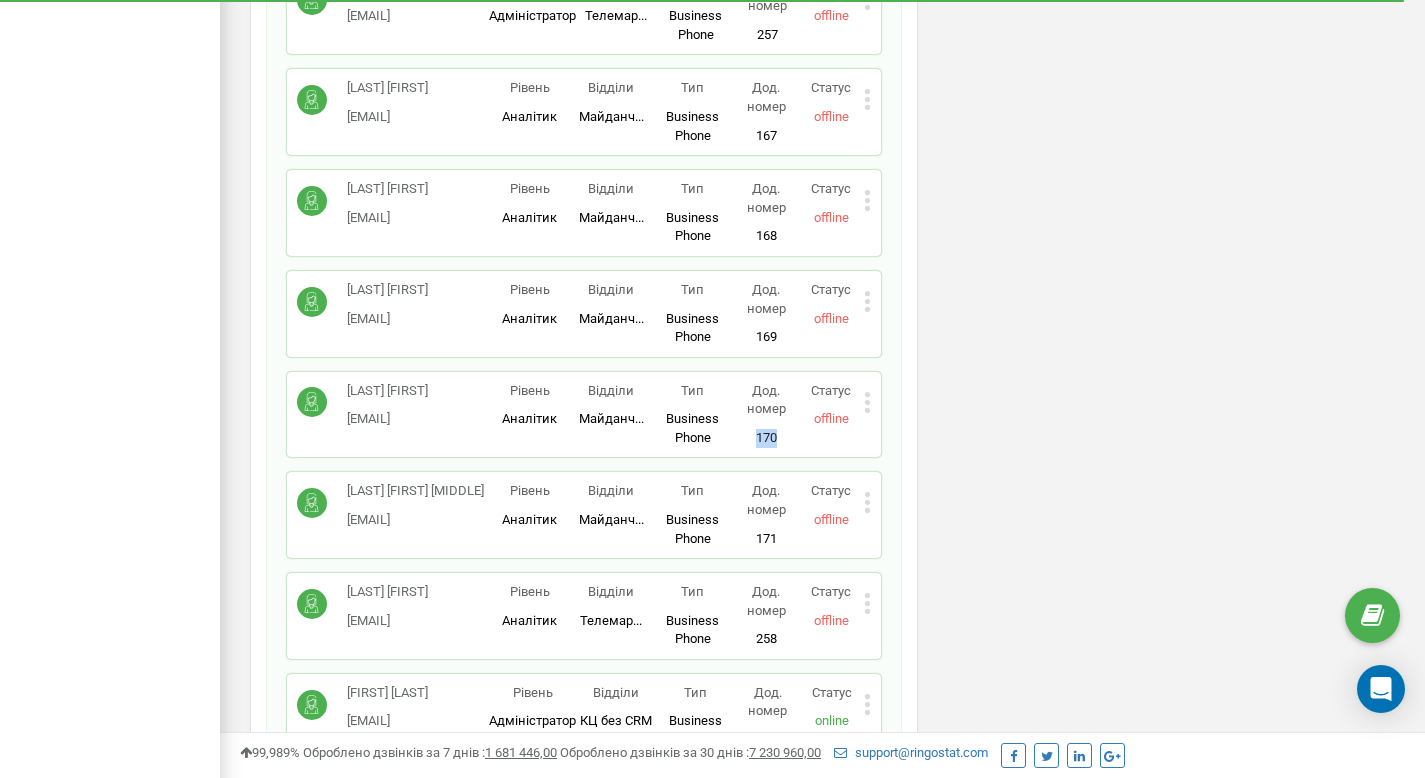 click on "170" at bounding box center [766, 438] 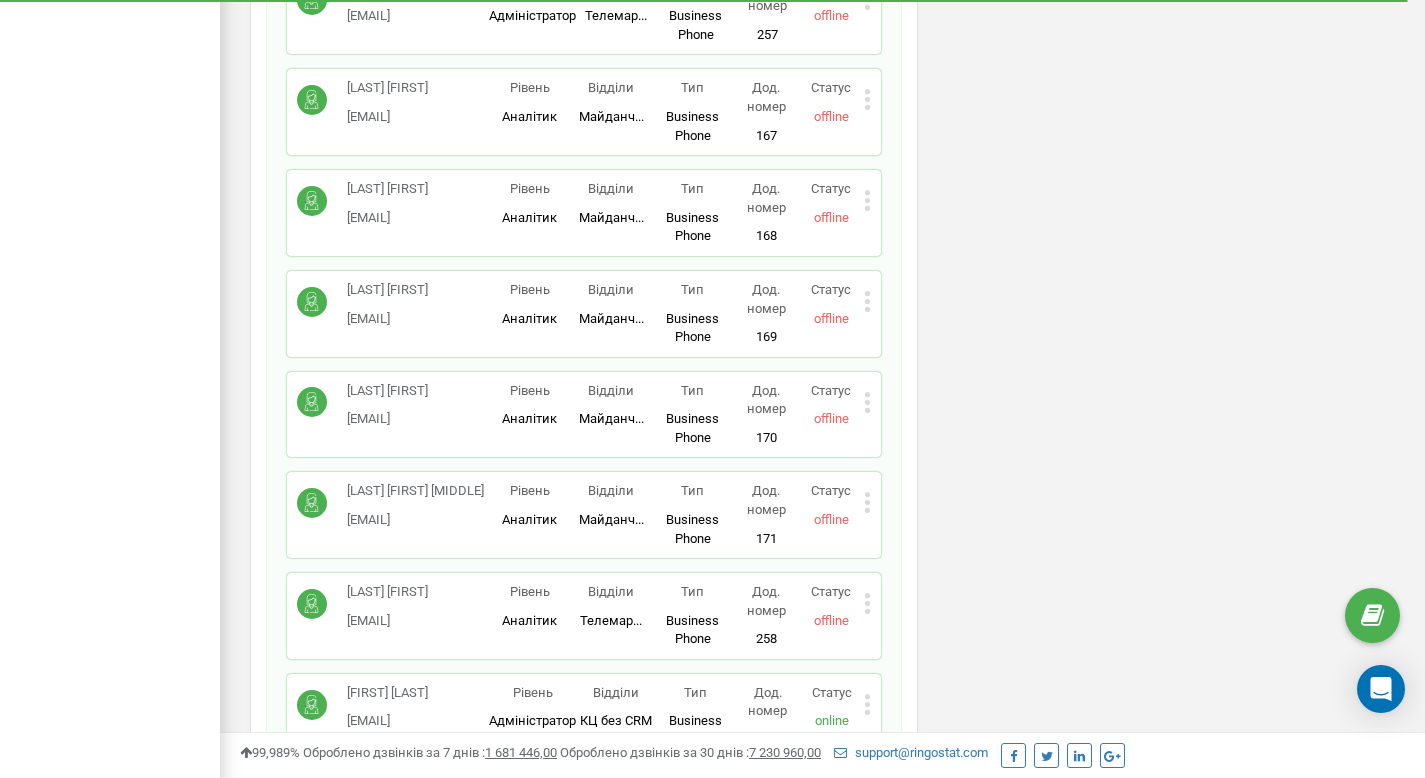 click on "Статус offline" at bounding box center (831, 405) 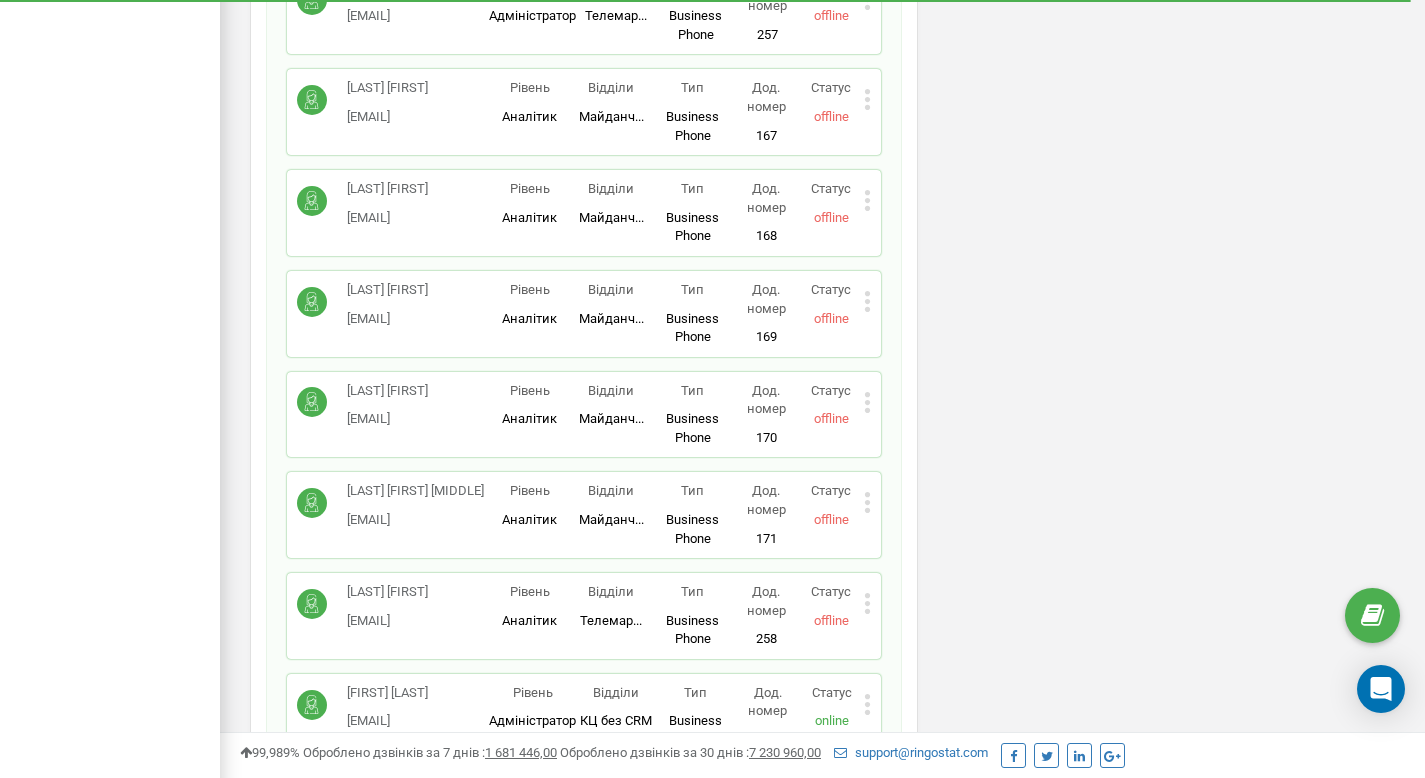 click 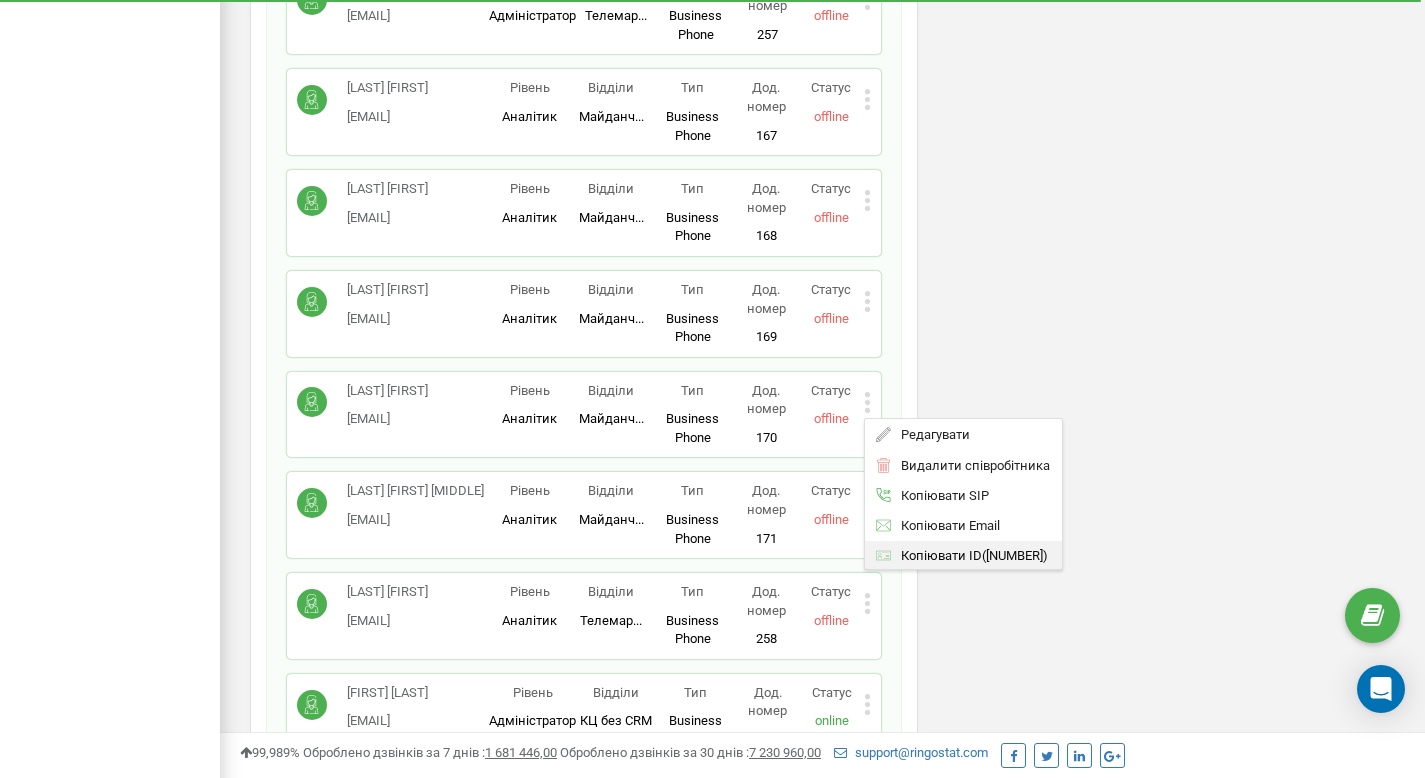 click on "Копіювати ID" at bounding box center (936, 555) 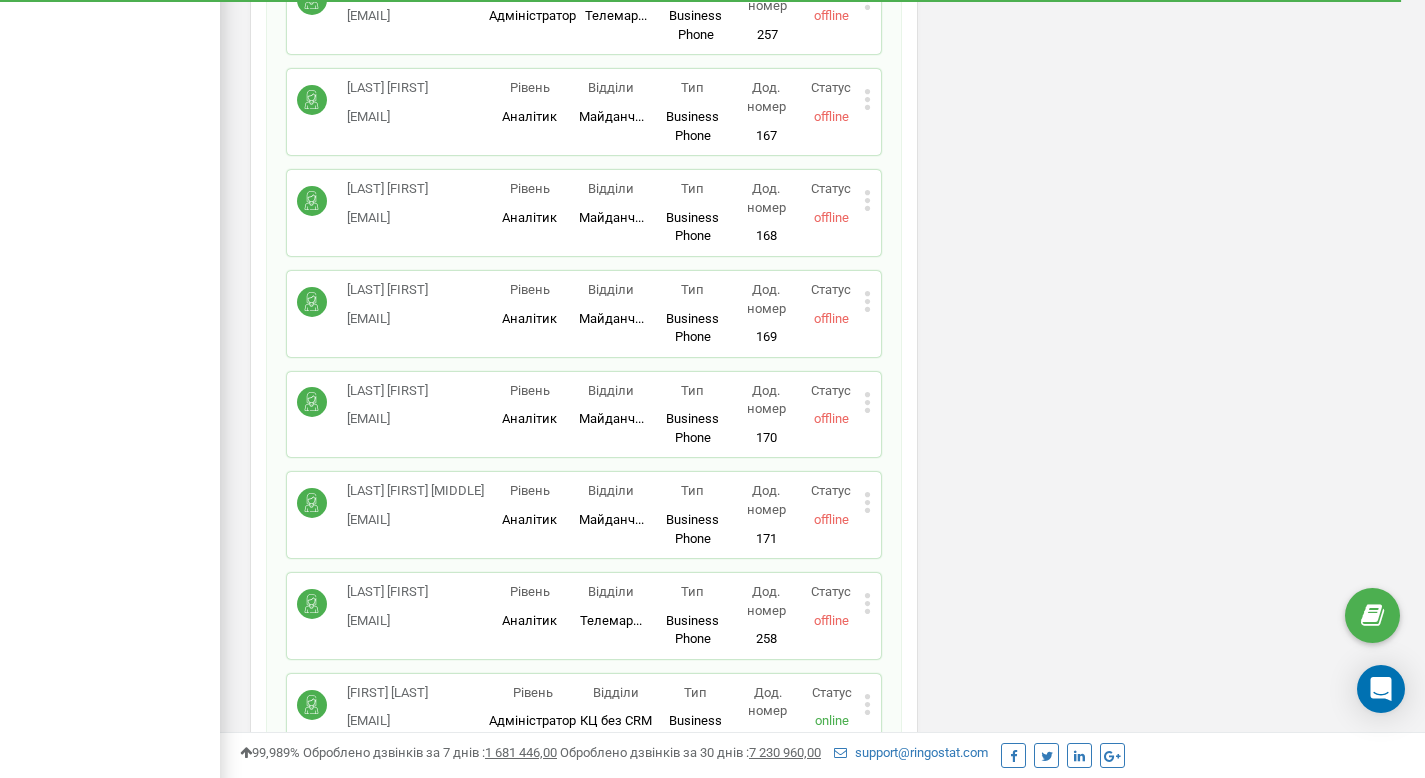 click on "[LAST] [FIRST] [EMAIL] [EMAIL] Рівень Аналітик Відділи Майданч... Майданчики ХАПАЙ Авто Тип Business Phone Повноцінне робоче місце співробітника з усіма можливостями, дозволяє використовувати Ringostat Smart Phone і прив'язати зовнішні номери співробітника. Дод. номер 170 Статус offline Редагувати Видалити співробітника Копіювати SIP Копіювати Email Копіювати ID ( [ID] )" at bounding box center [584, 415] 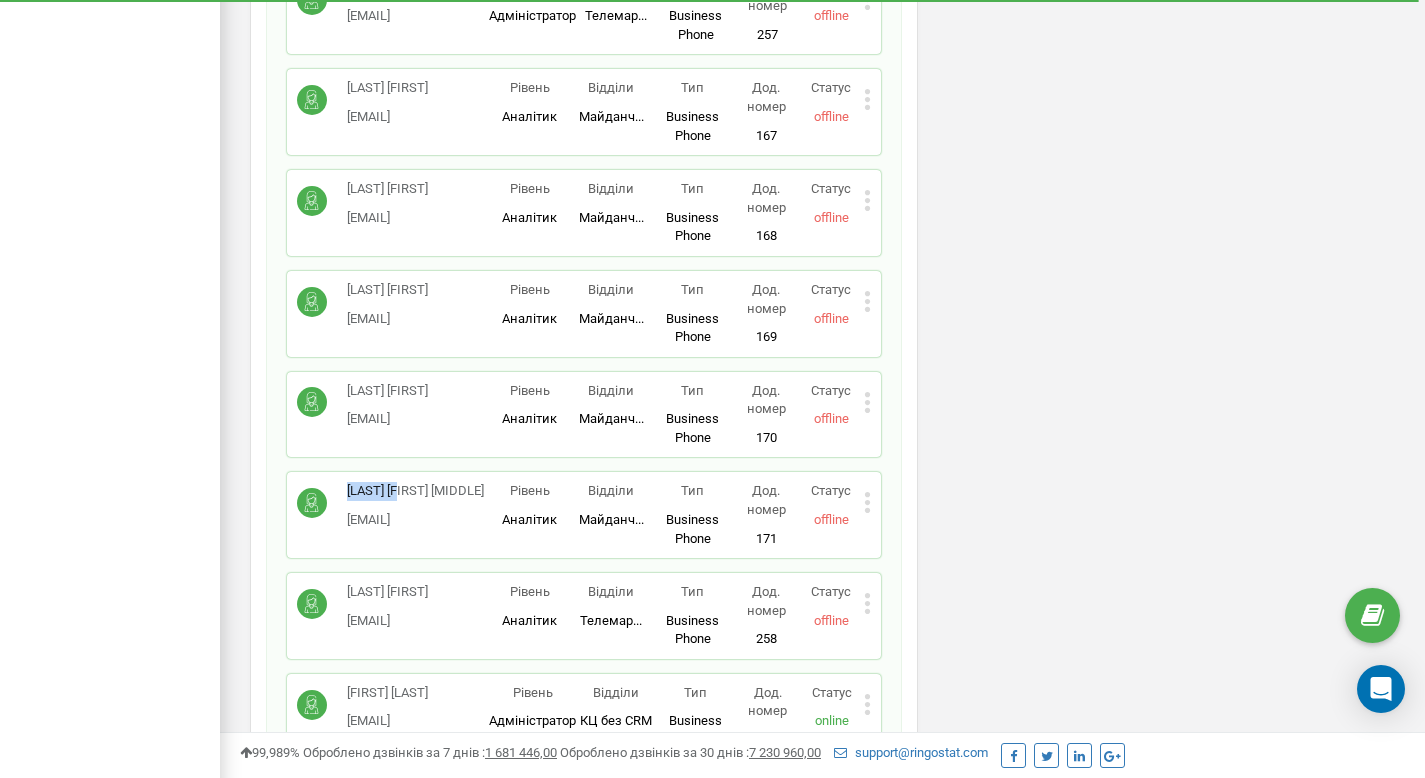 click on "[LAST] [FIRST] [EMAIL] [EMAIL] Рівень Аналітик Відділи Майданч... Майданчики ХАПАЙ Авто Тип Business Phone Повноцінне робоче місце співробітника з усіма можливостями, дозволяє використовувати Ringostat Smart Phone і прив'язати зовнішні номери співробітника. Дод. номер 170 Статус offline Редагувати Видалити співробітника Копіювати SIP Копіювати Email Копіювати ID ( [ID] )" at bounding box center (584, 415) 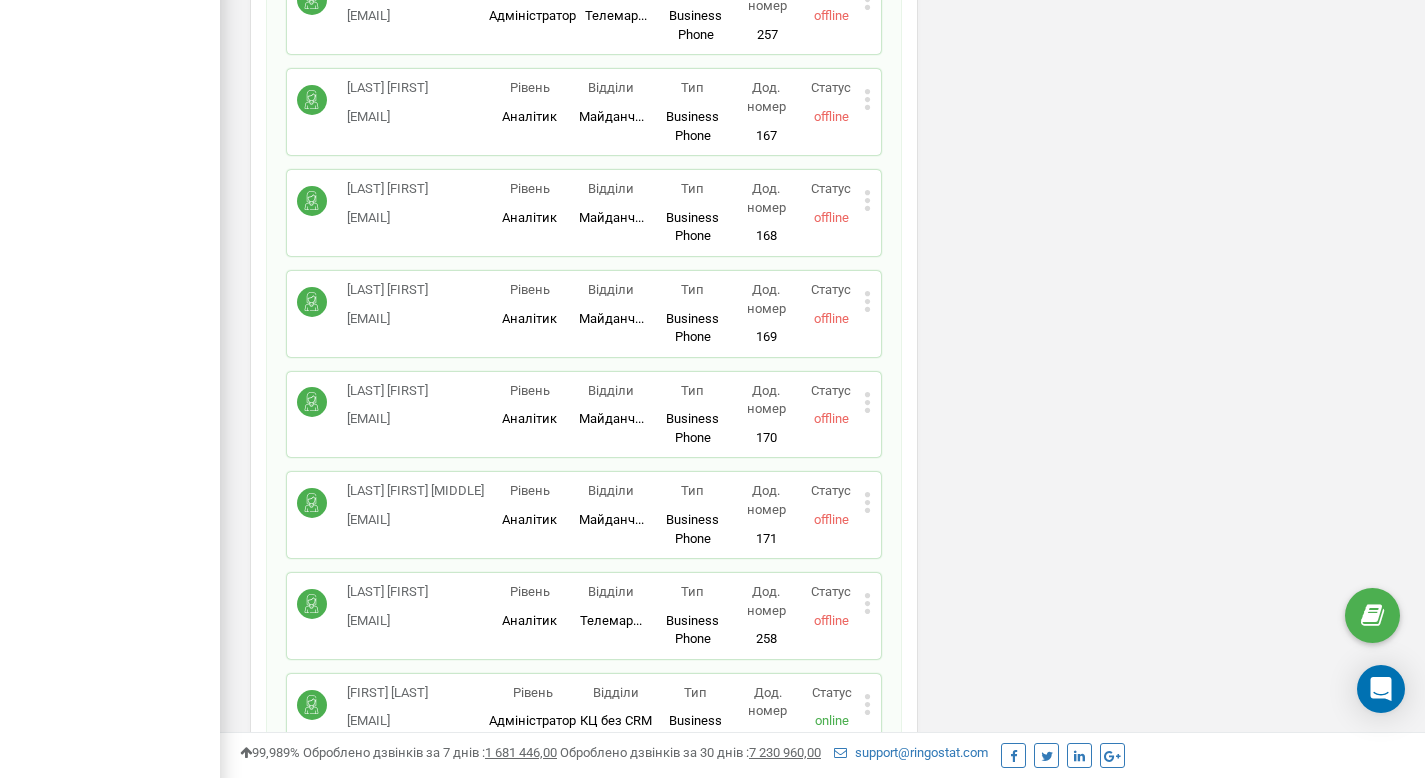 click 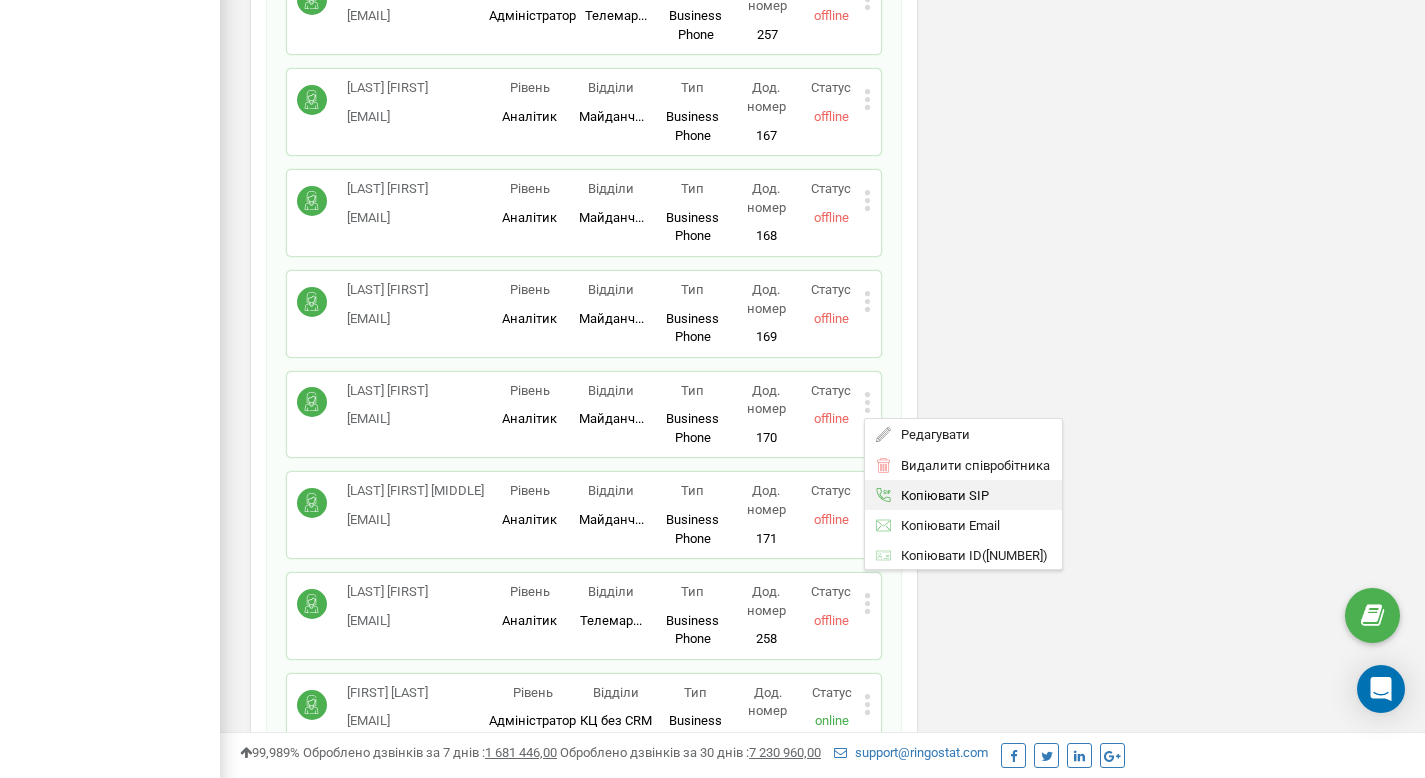 click on "Копіювати SIP" at bounding box center [963, 496] 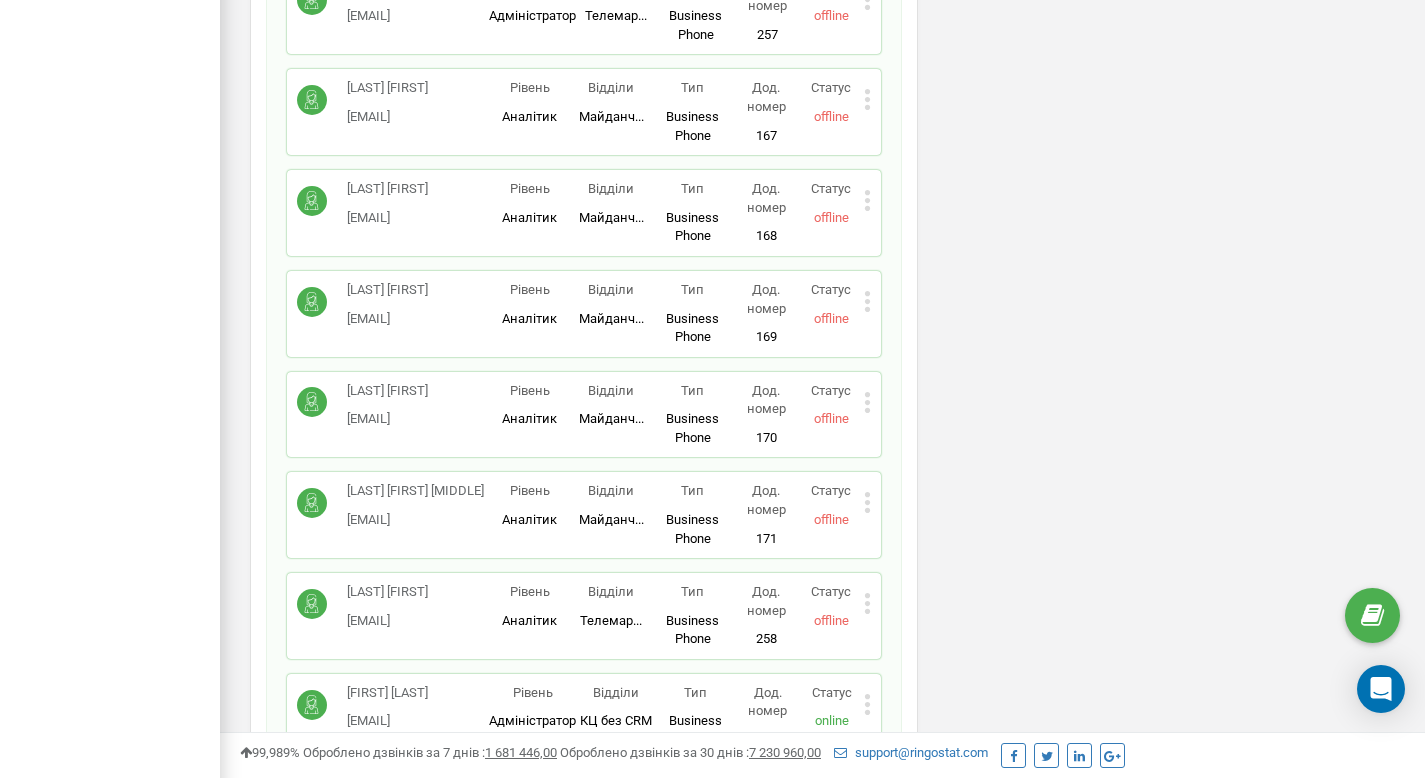 click 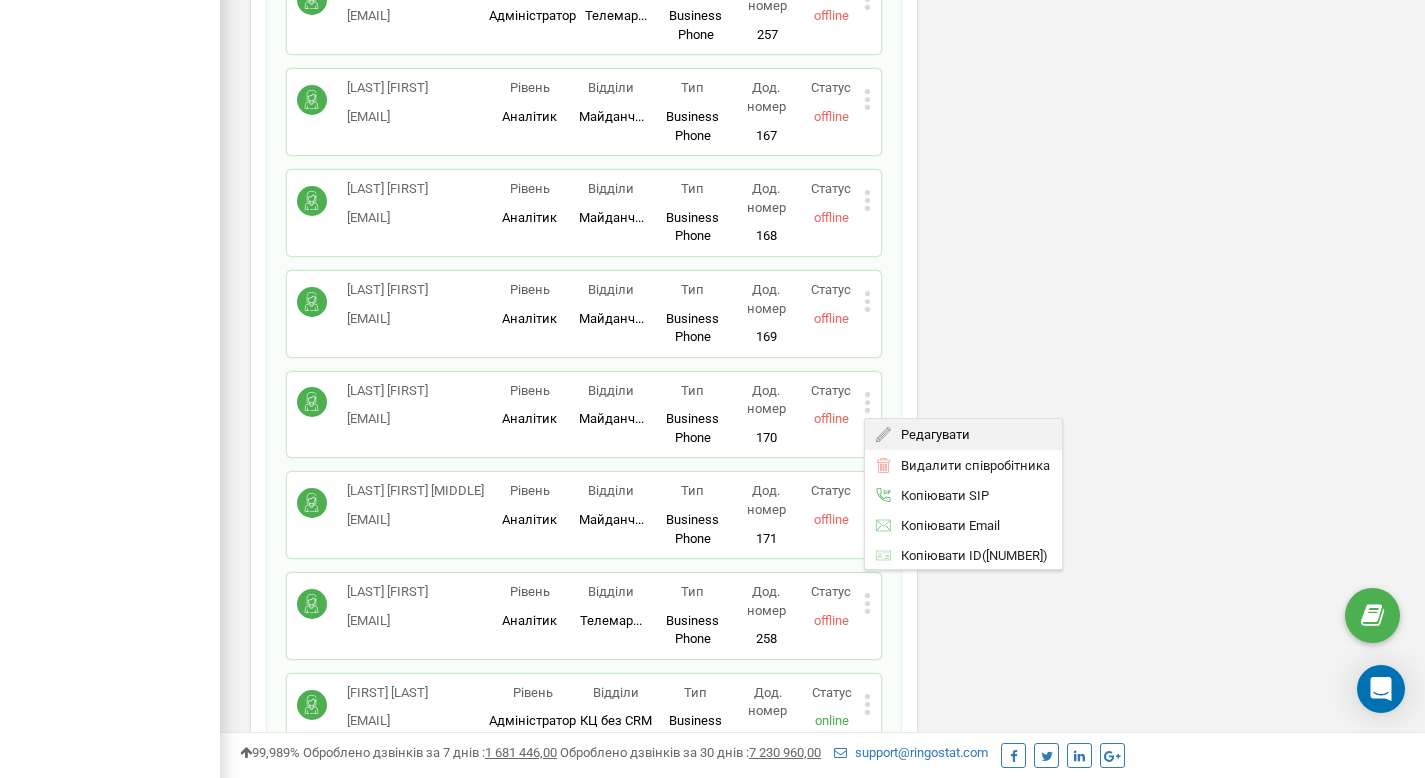 click 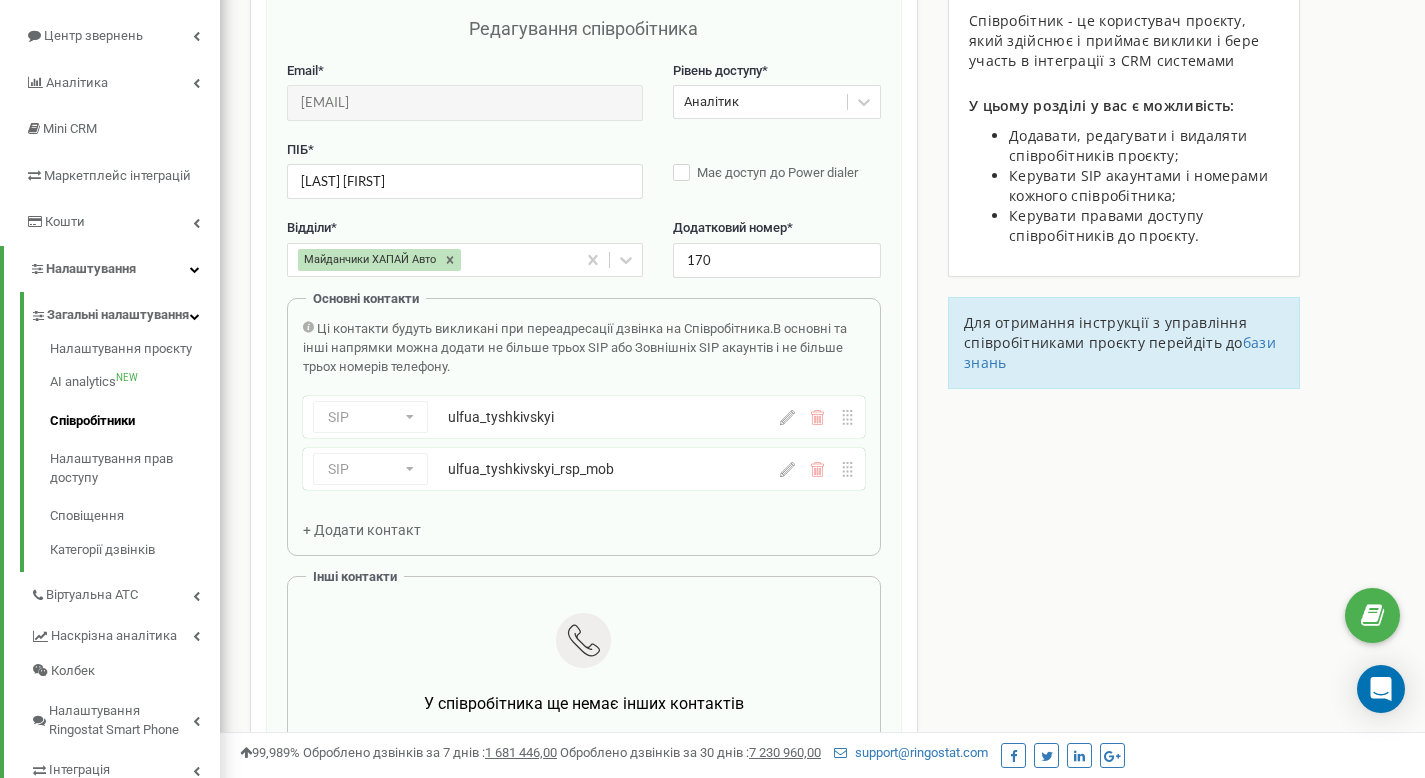 scroll, scrollTop: 200, scrollLeft: 0, axis: vertical 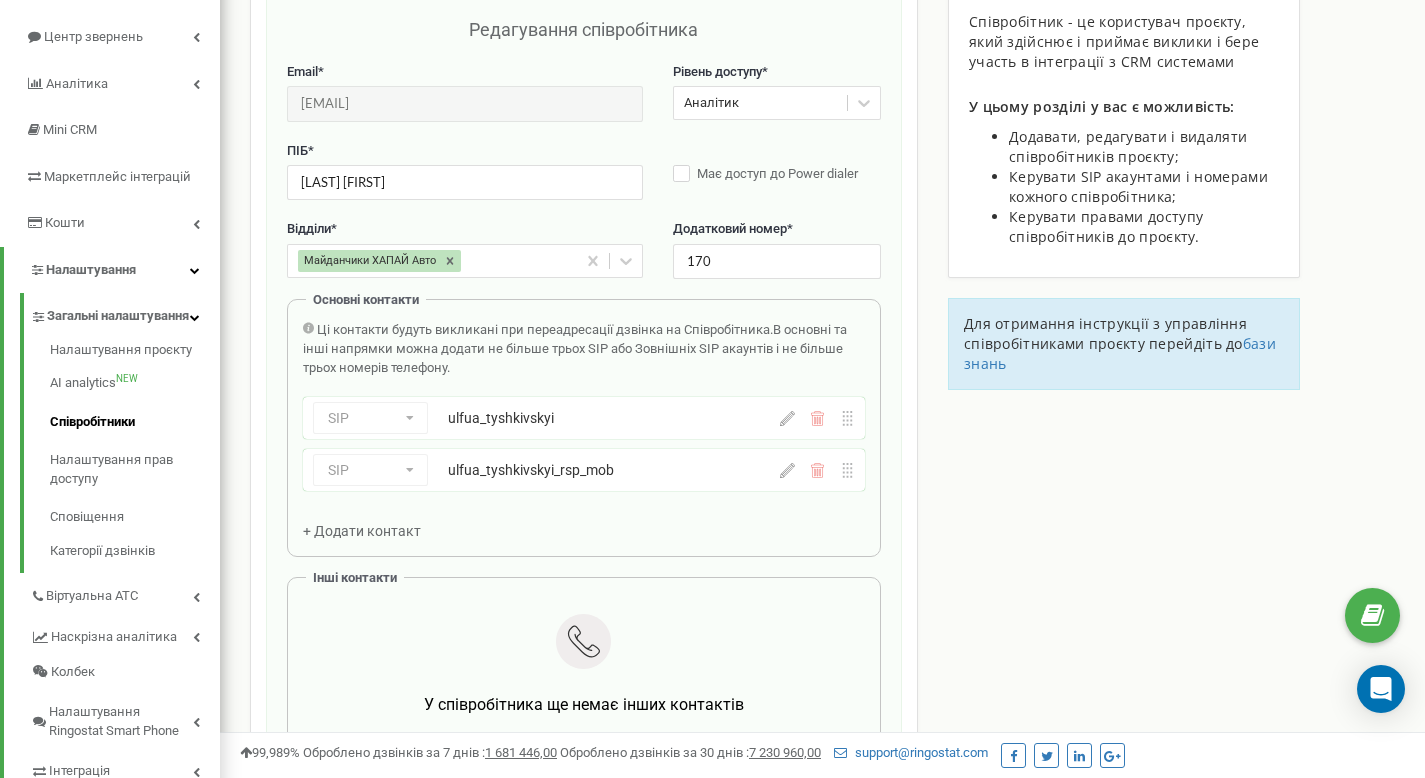 click on "[USERNAME]" at bounding box center [586, 470] 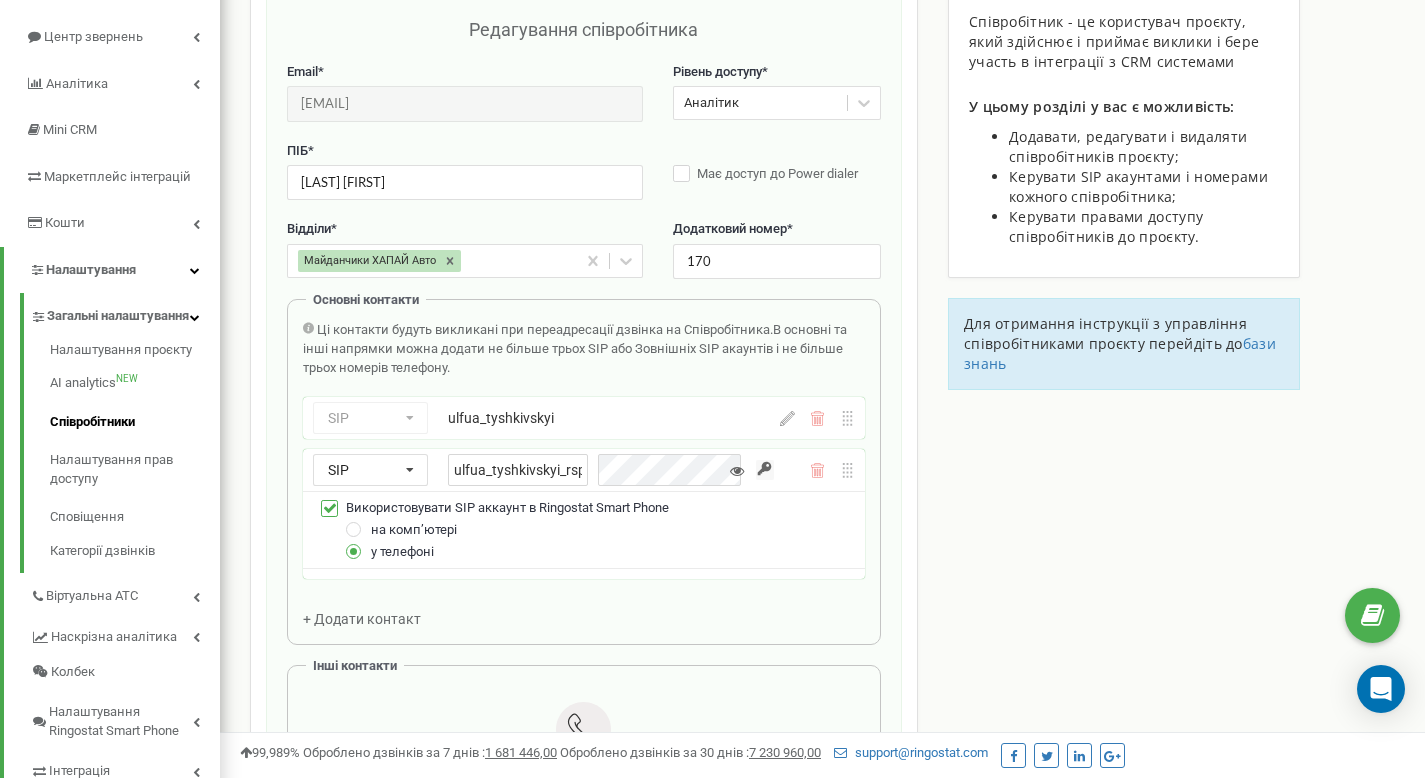 click at bounding box center [737, 471] 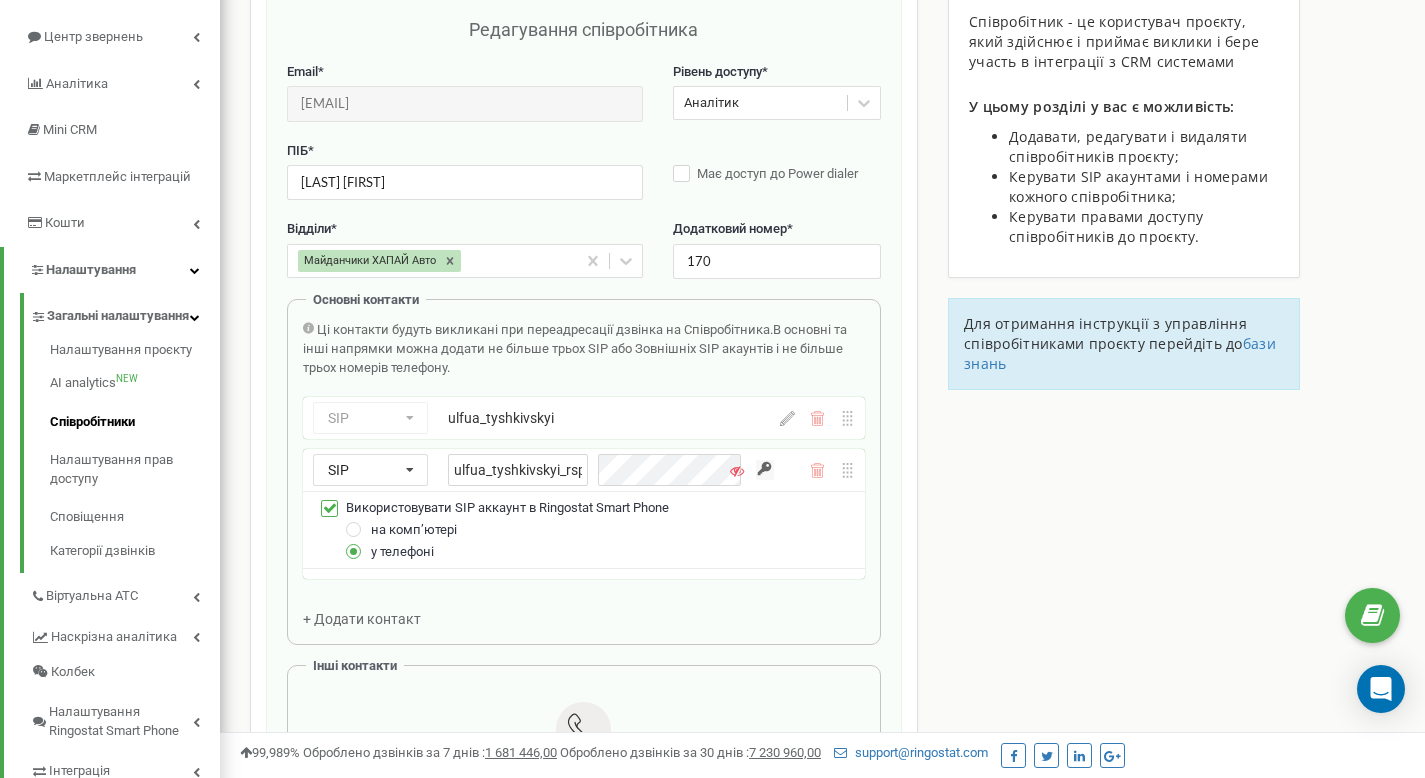 click at bounding box center [737, 471] 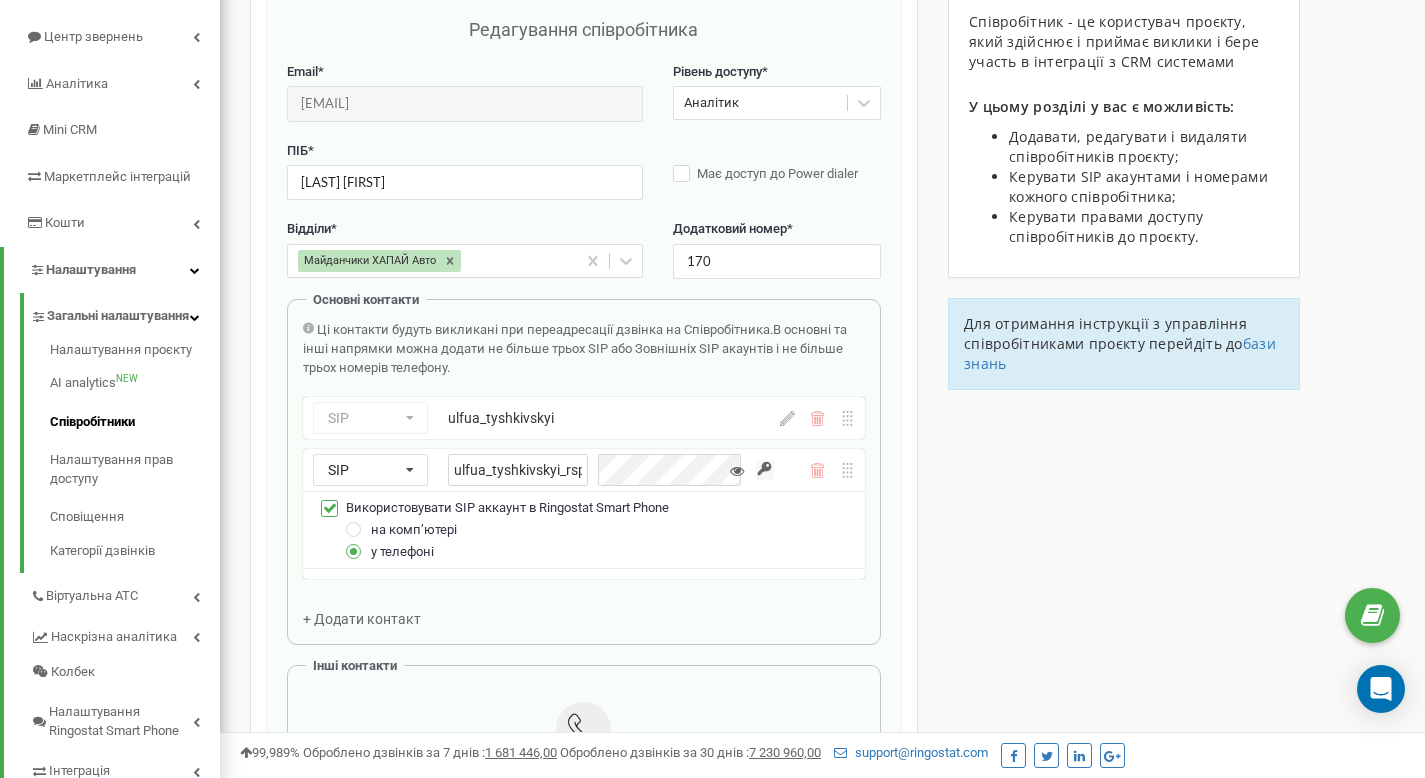 click at bounding box center [764, 470] 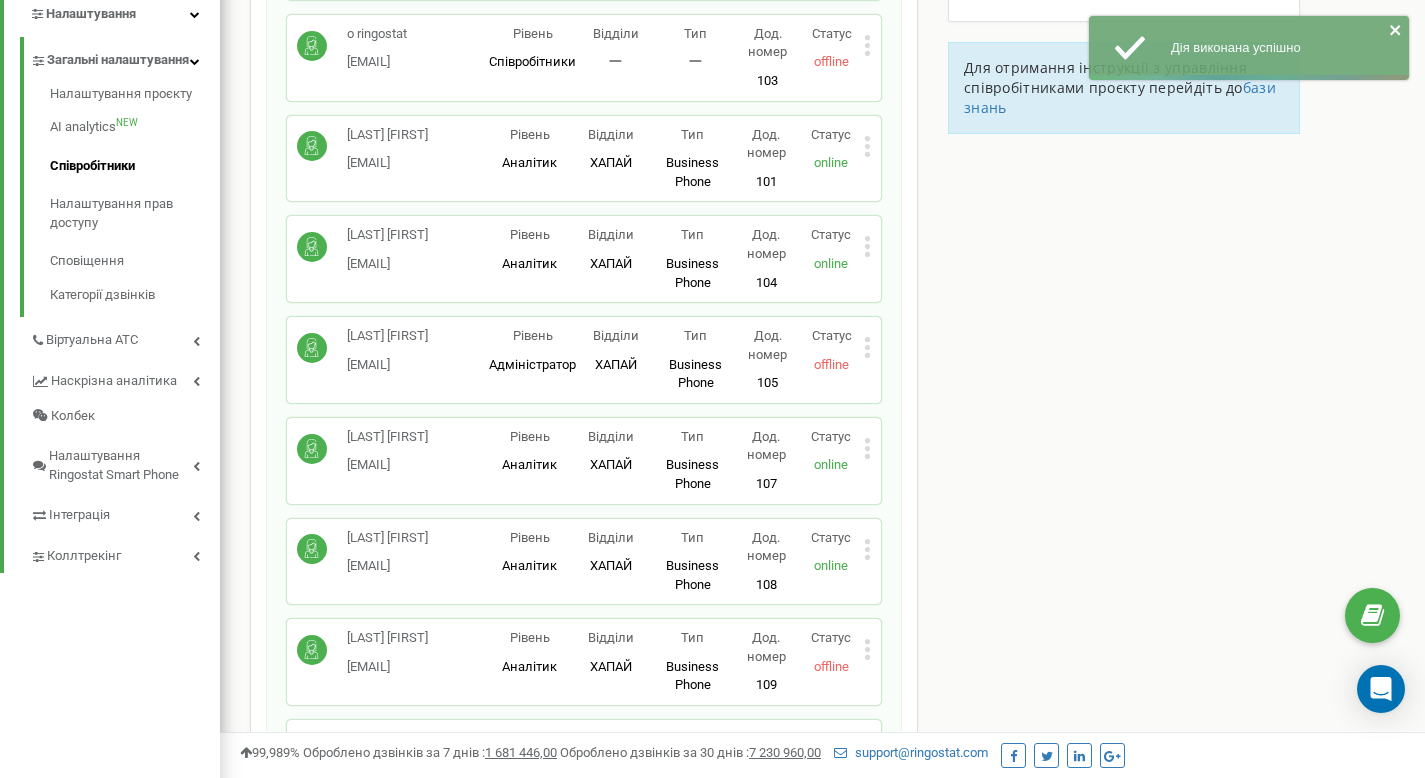 scroll, scrollTop: 0, scrollLeft: 0, axis: both 